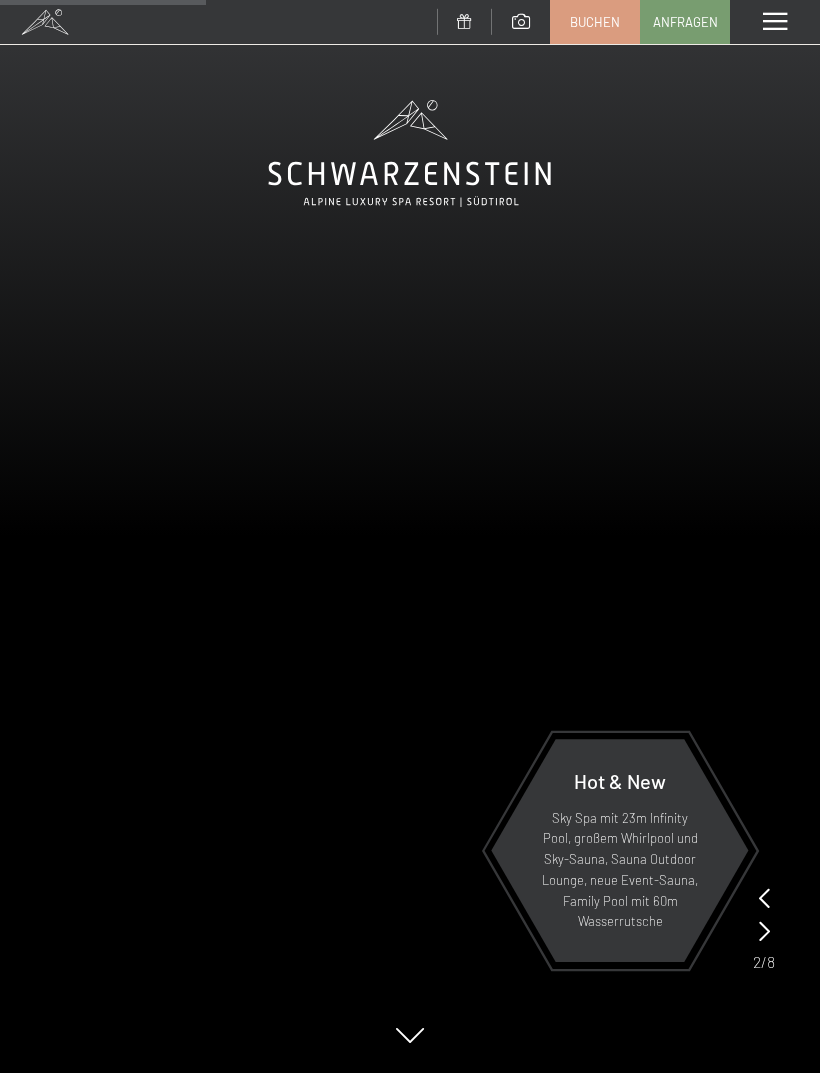 scroll, scrollTop: 2198, scrollLeft: 0, axis: vertical 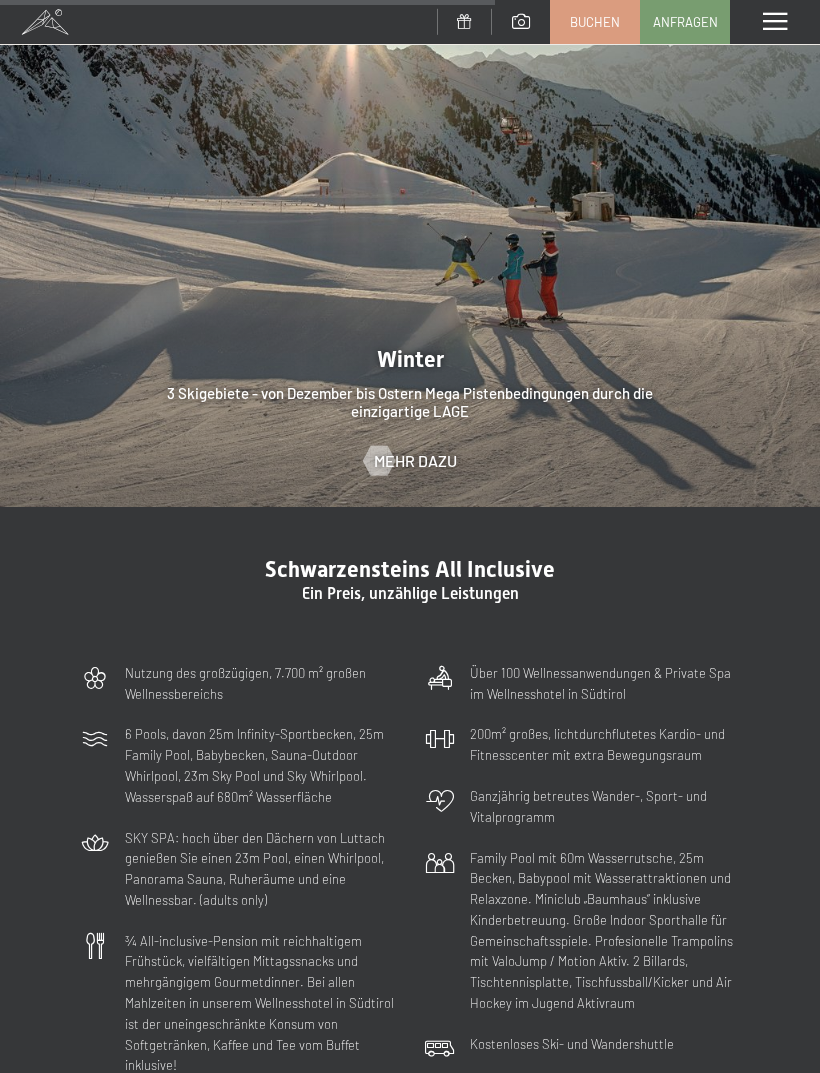 click on "Buchen" at bounding box center (595, 22) 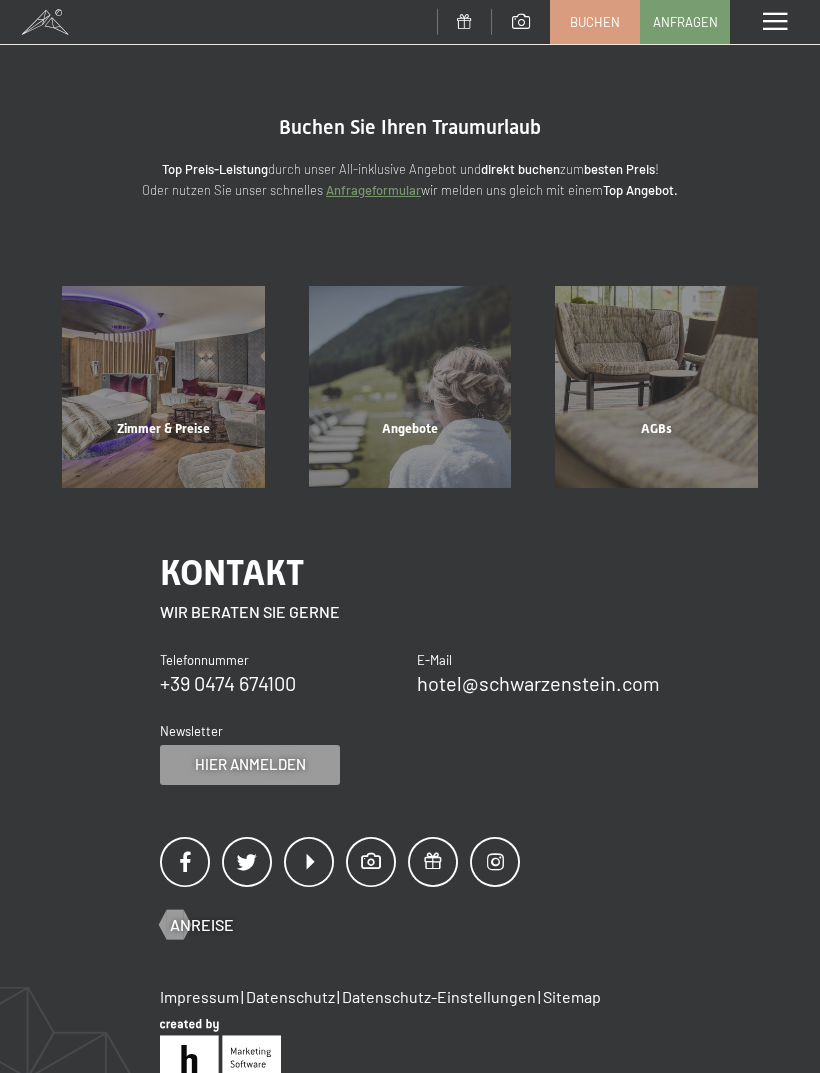 scroll, scrollTop: 0, scrollLeft: 0, axis: both 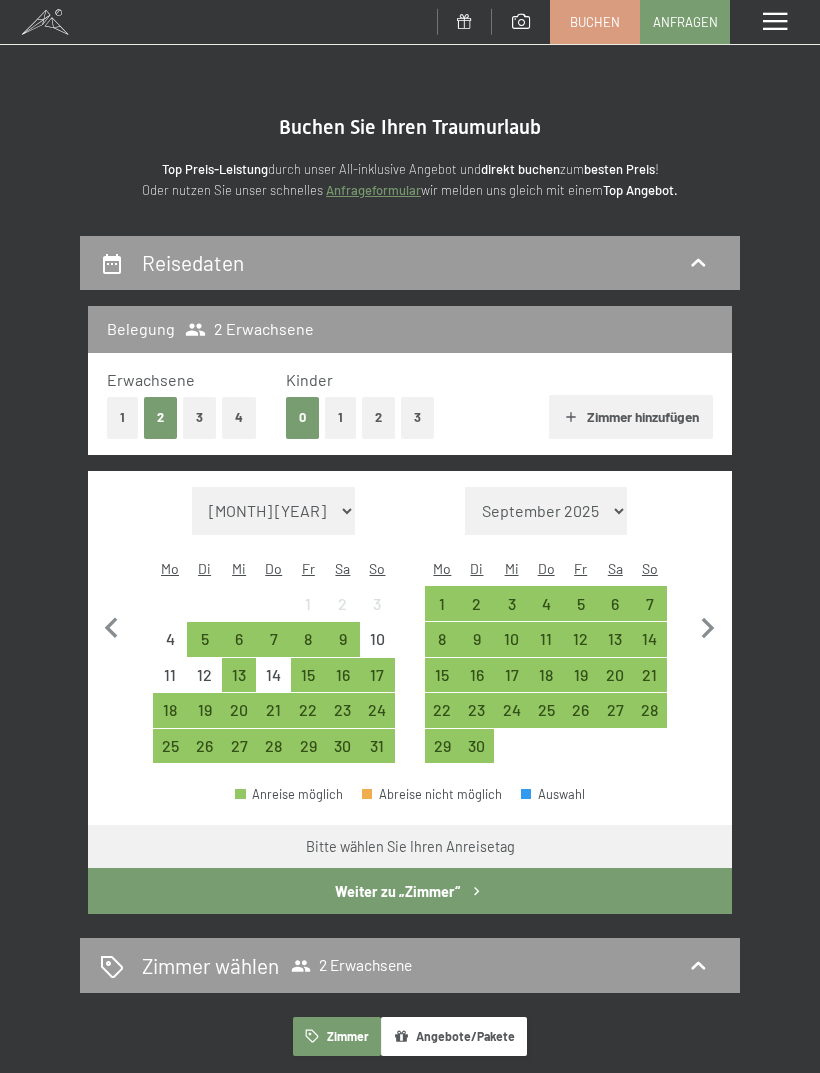 click 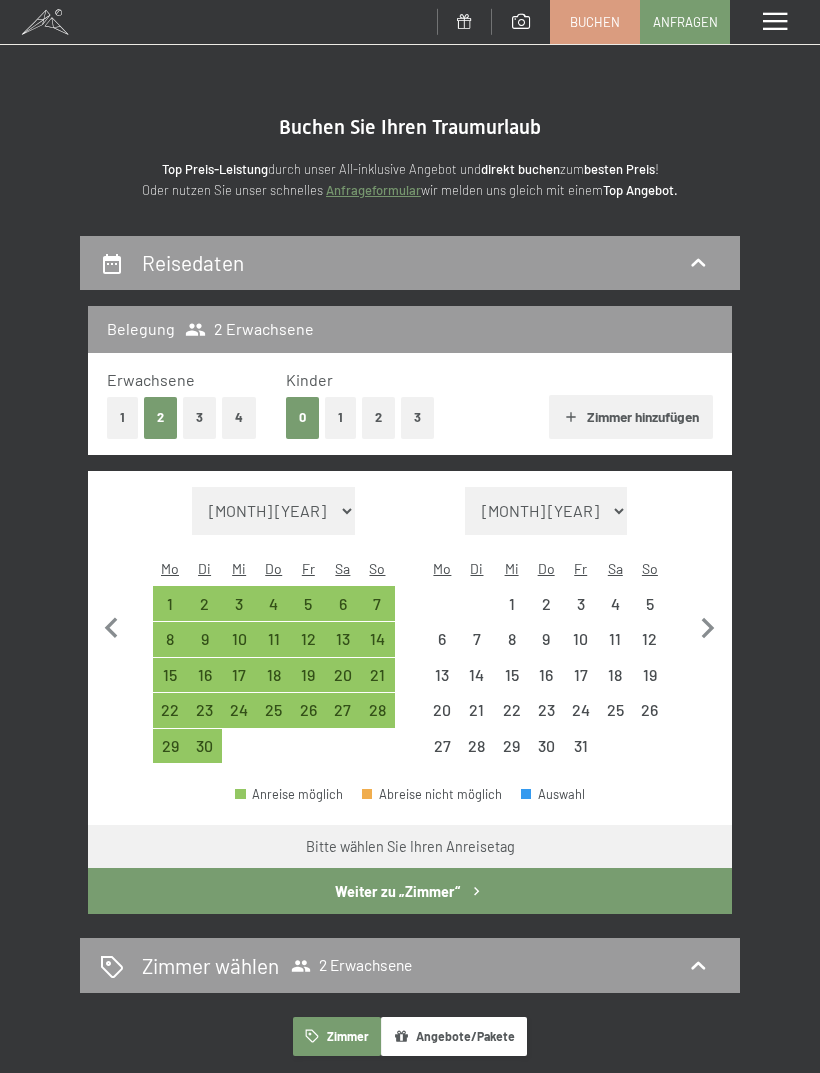 select on "[YEAR]-[MONTH]-[DAY]" 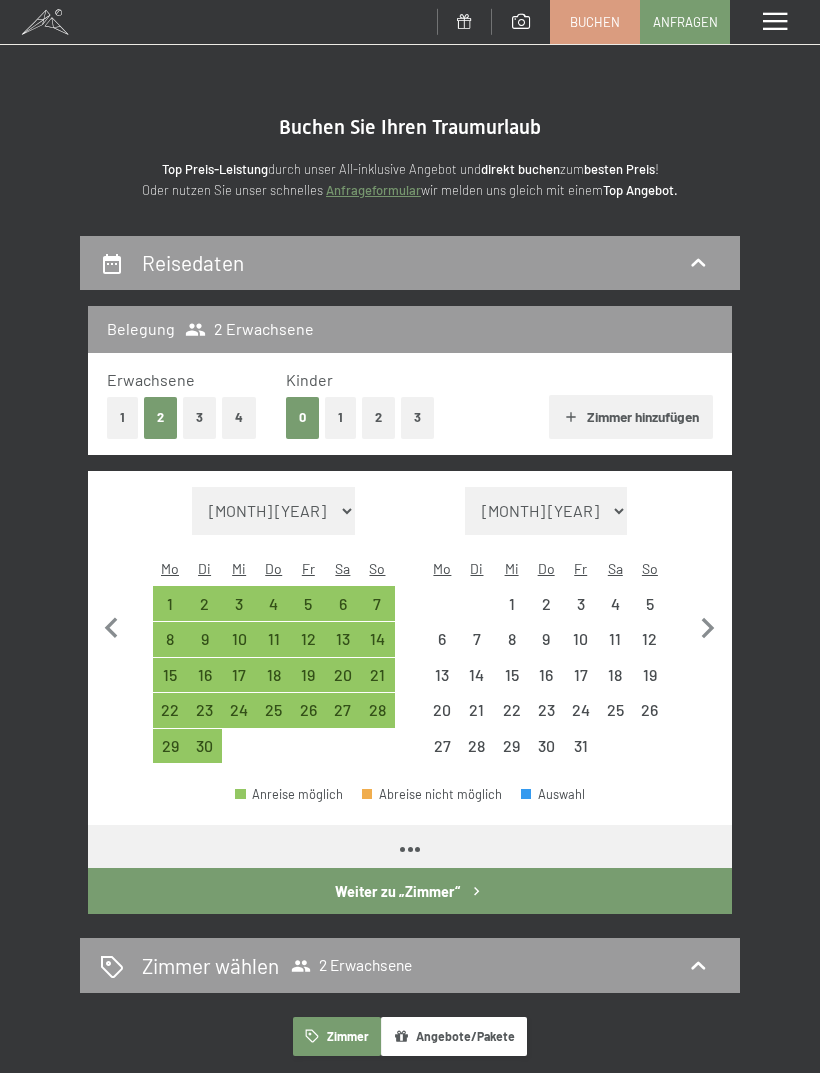 click 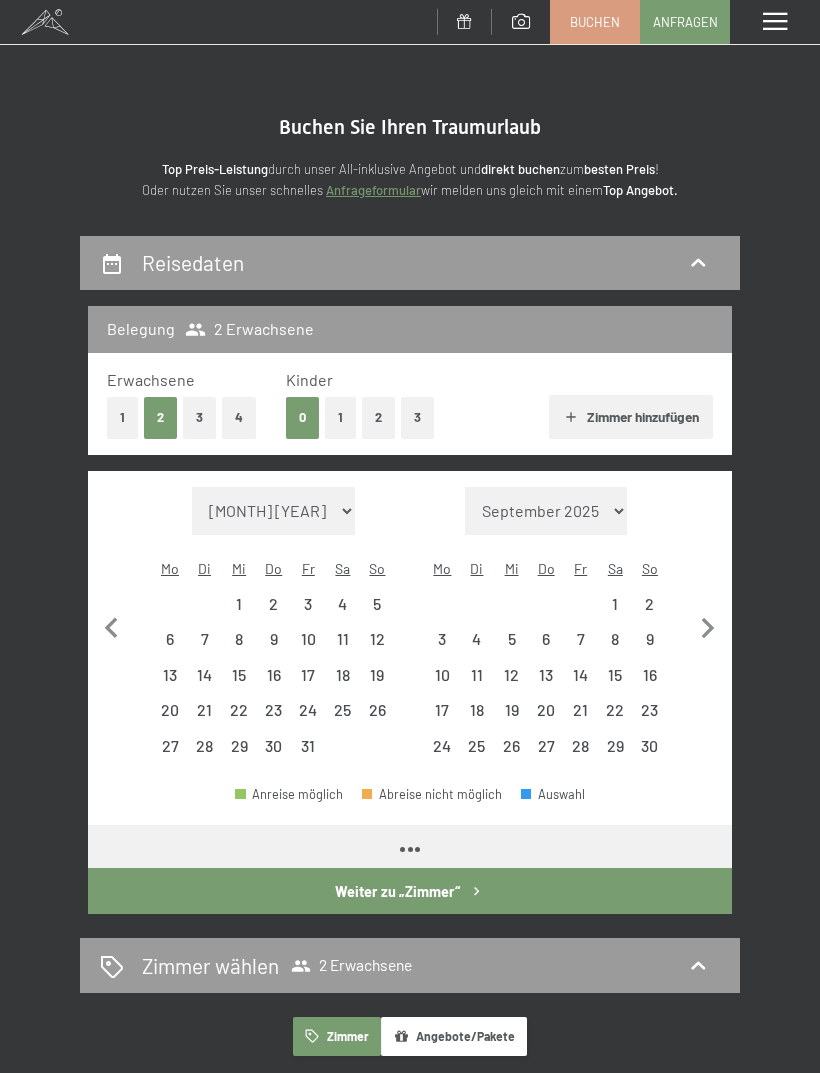 select on "2025-10-01" 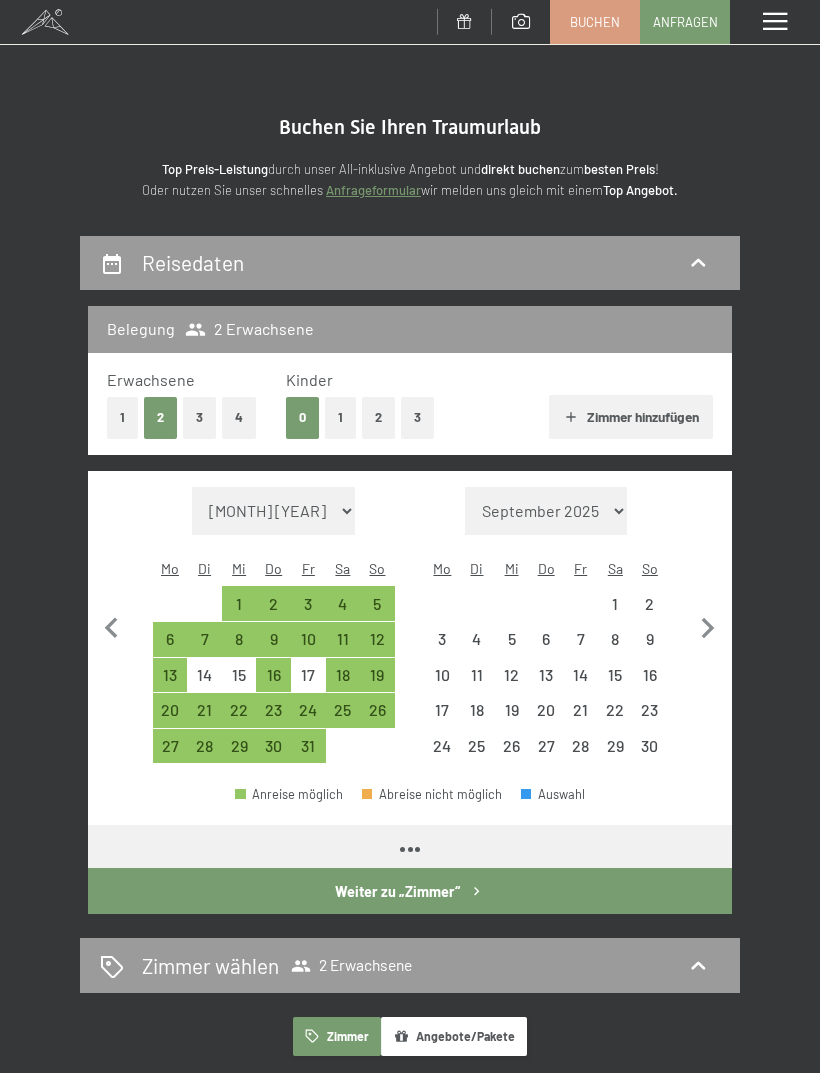 click at bounding box center [708, 625] 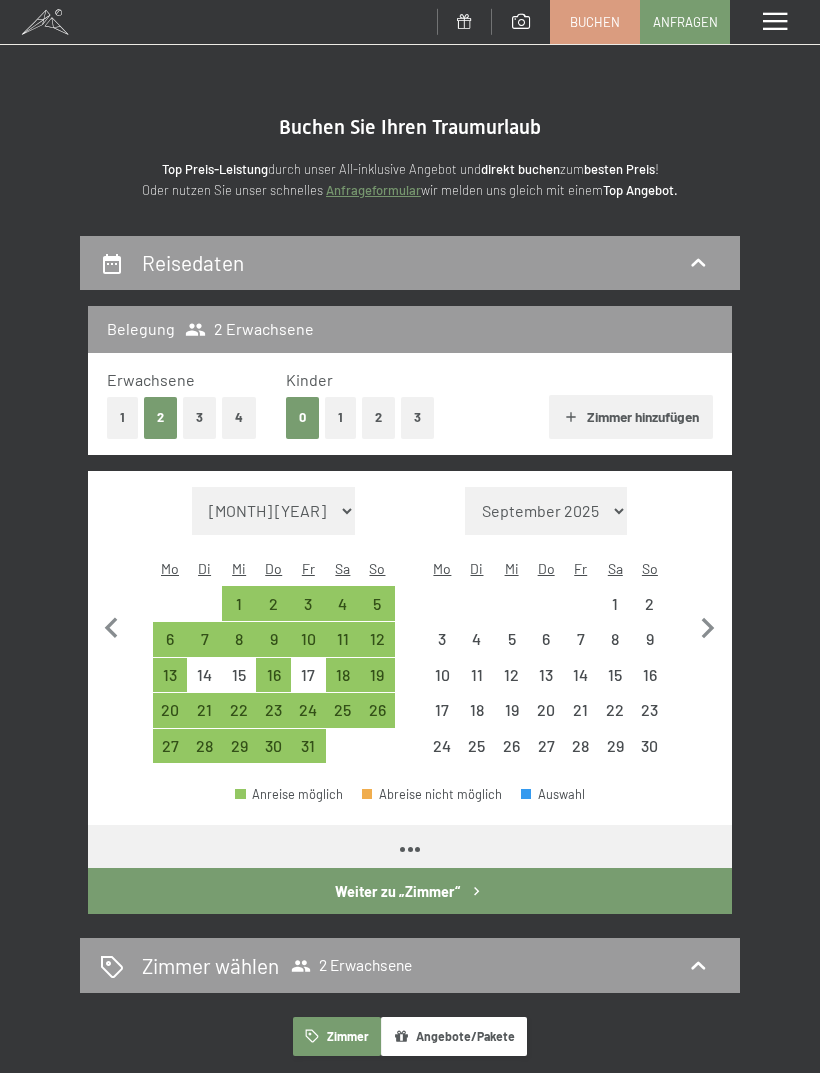 select on "[YEAR]-[MONTH]-[DAY]" 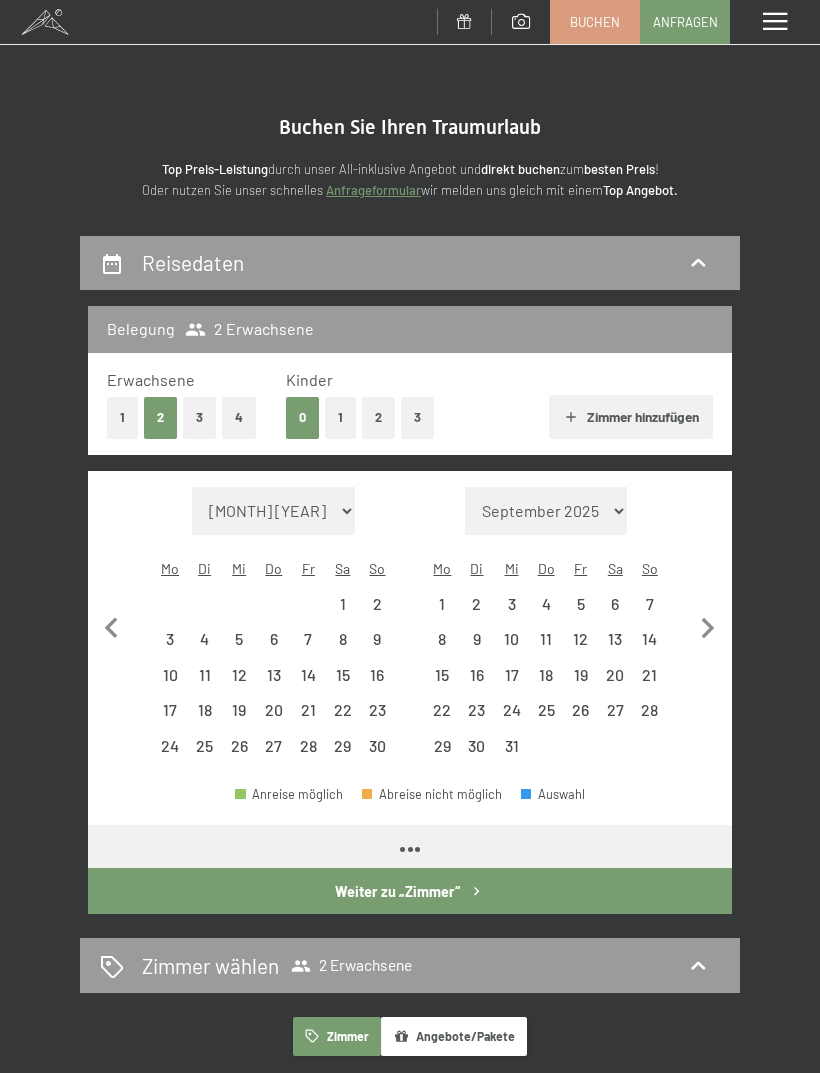 select on "[YEAR]-[MONTH]-[DAY]" 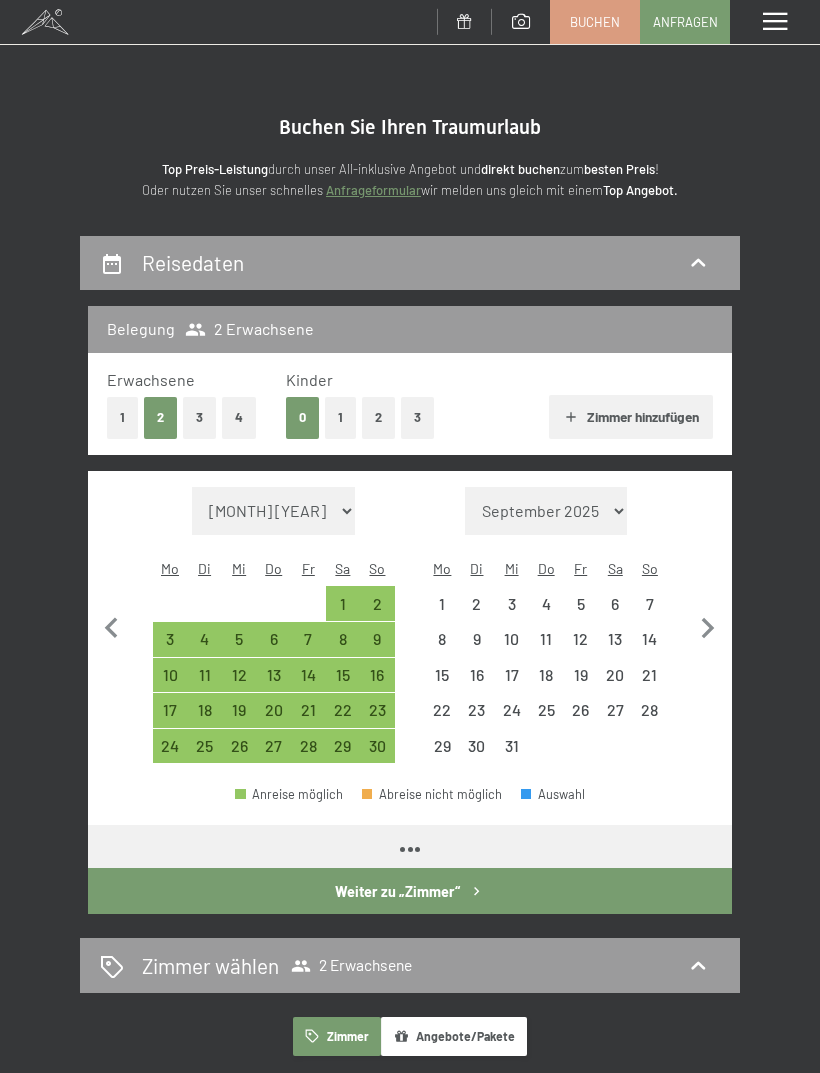click 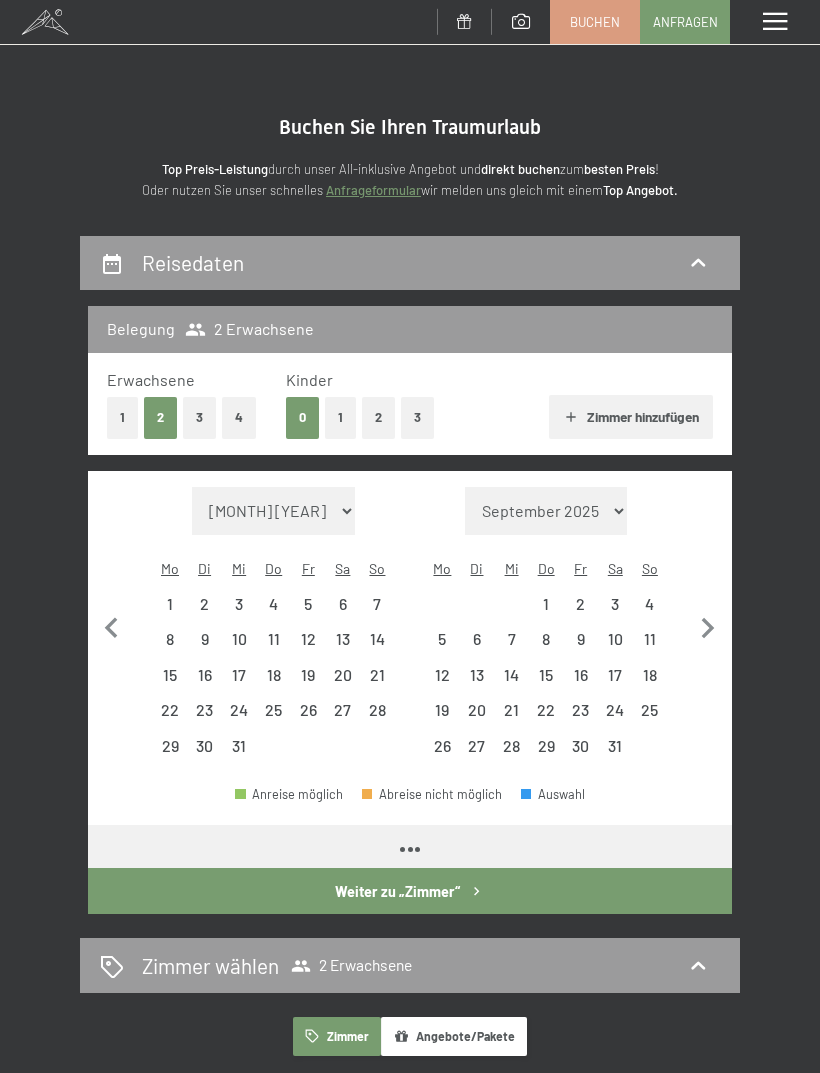 select on "[YEAR]-[MONTH]-[DAY]" 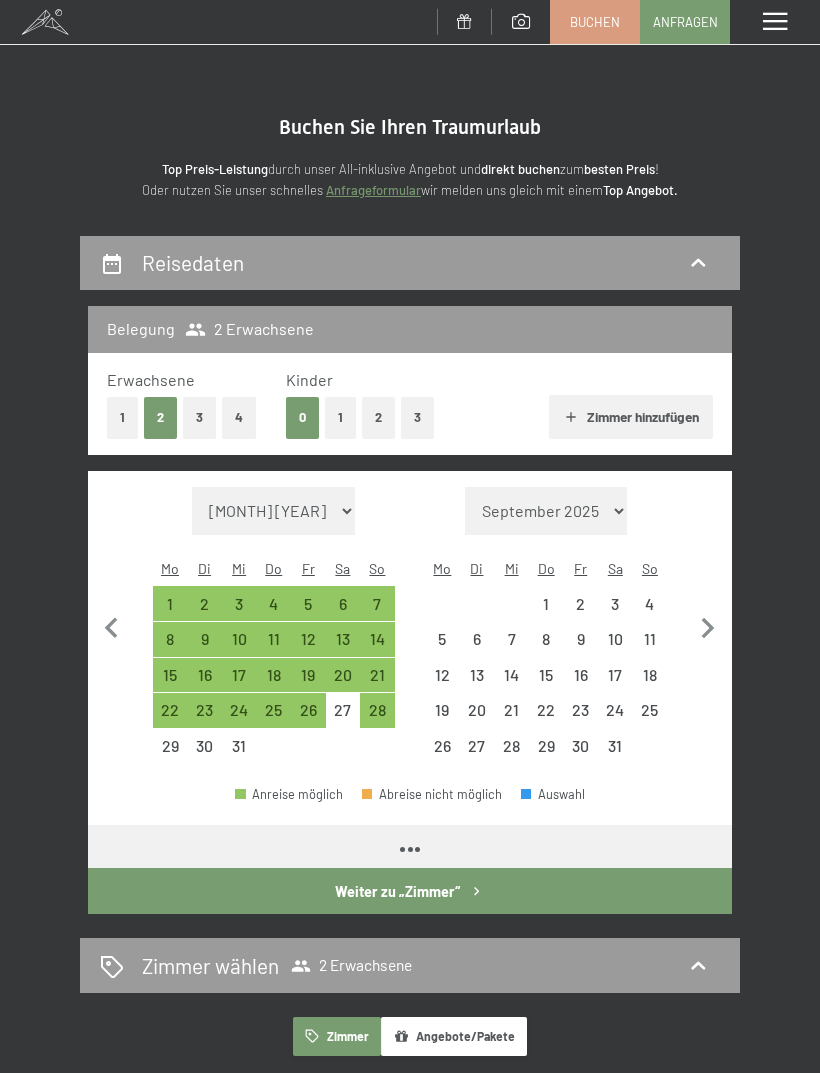 select on "[YEAR]-[MONTH]-[DAY]" 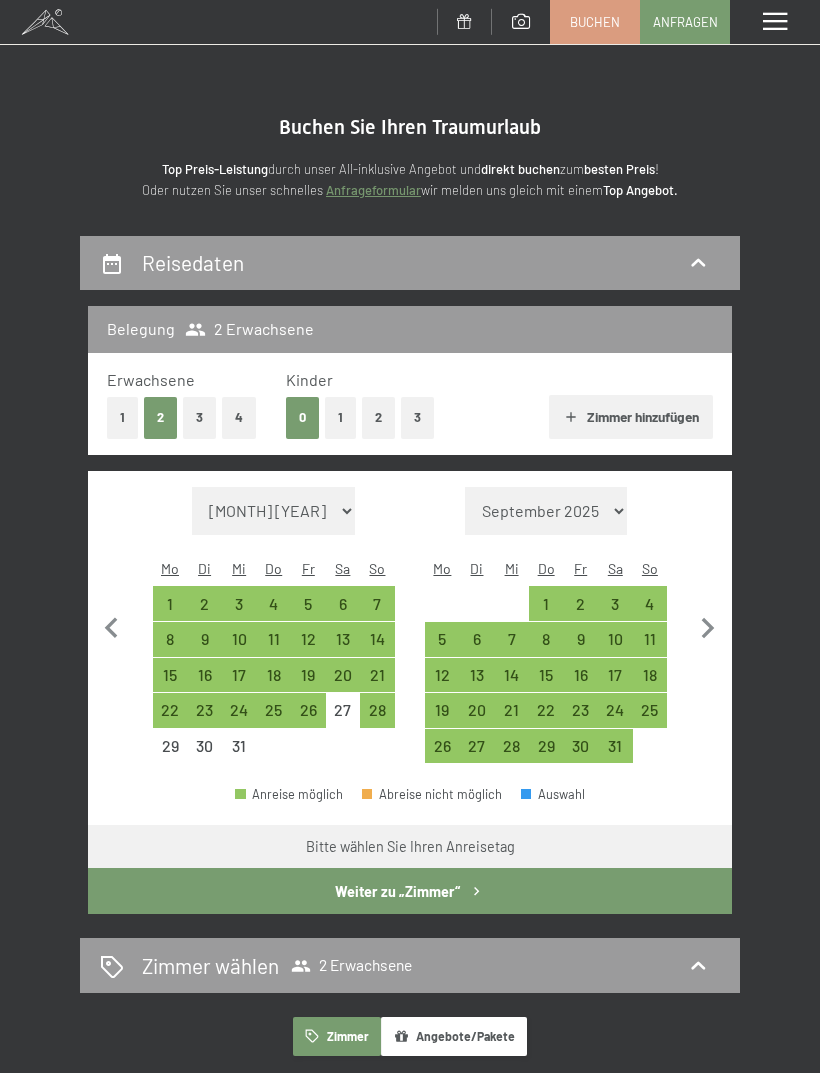 click 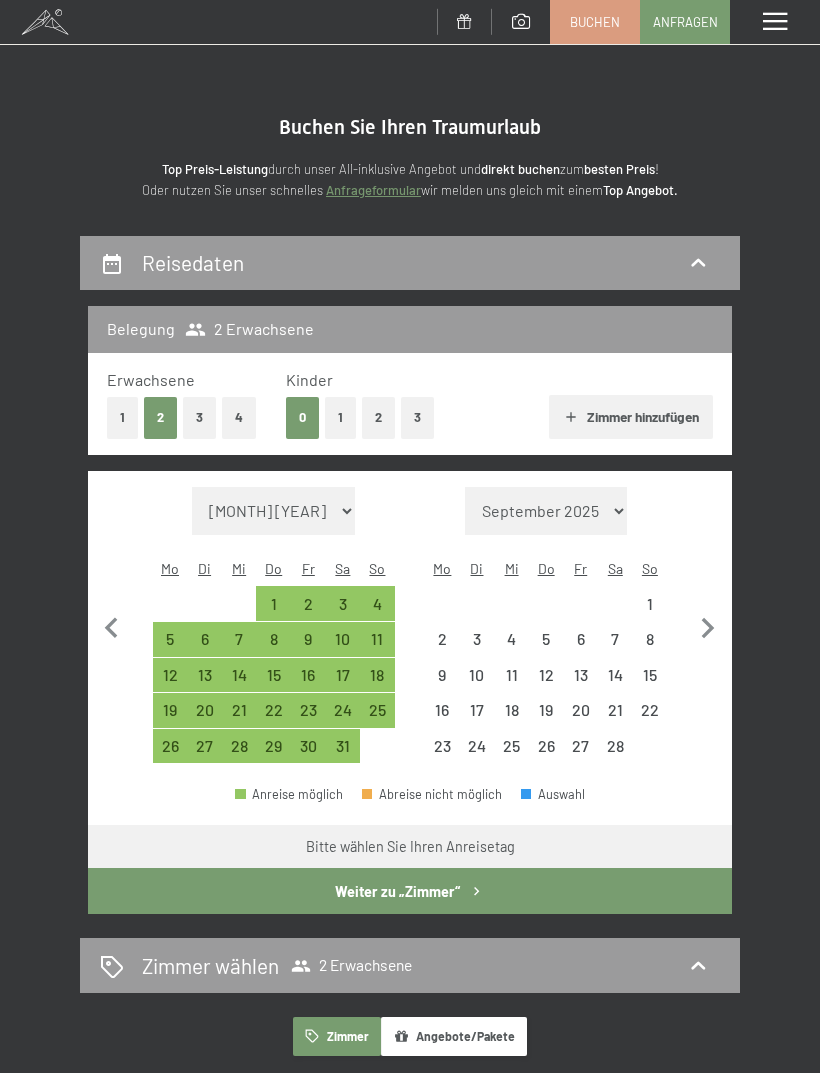 select on "[YEAR]-[MONTH]-[DAY]" 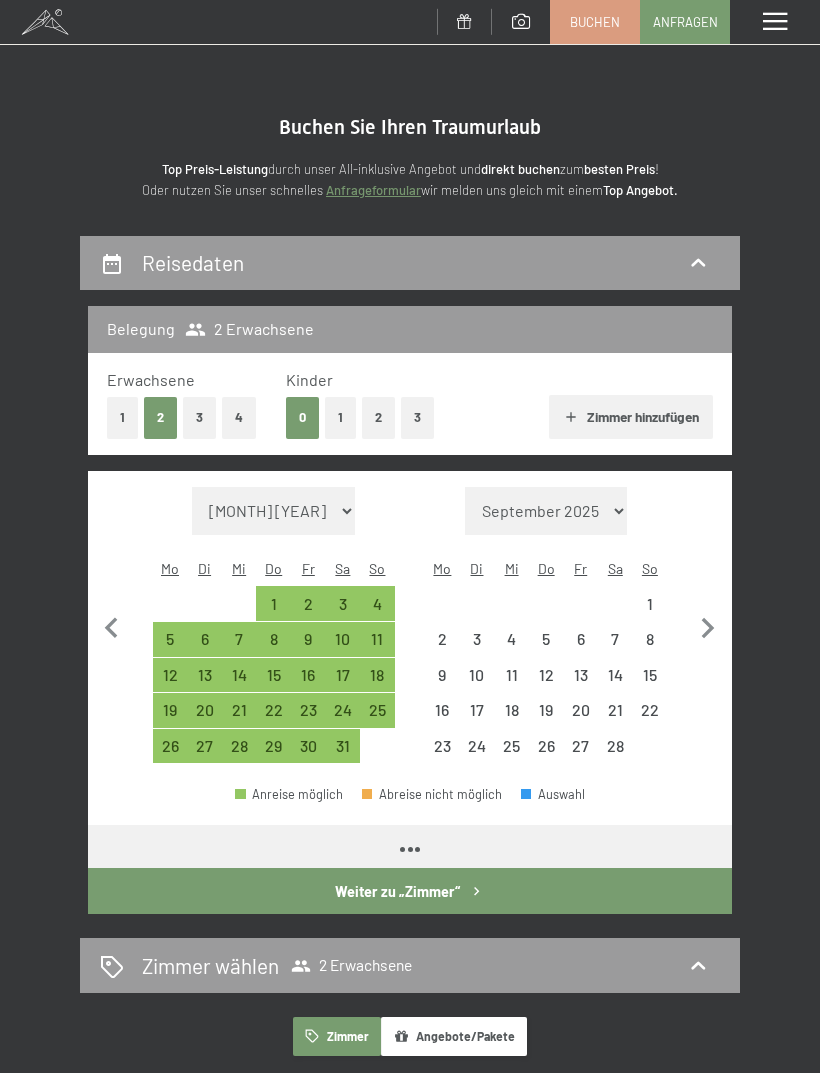 select on "[YEAR]-[MONTH]-[DAY]" 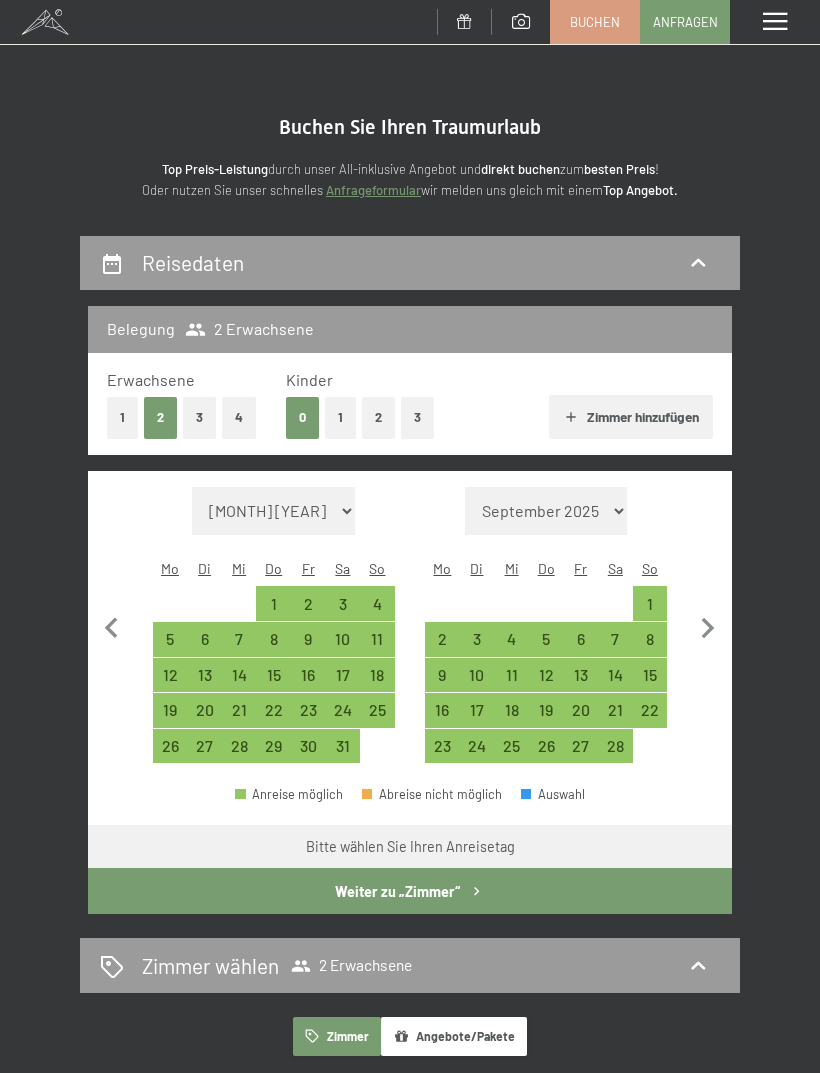 click 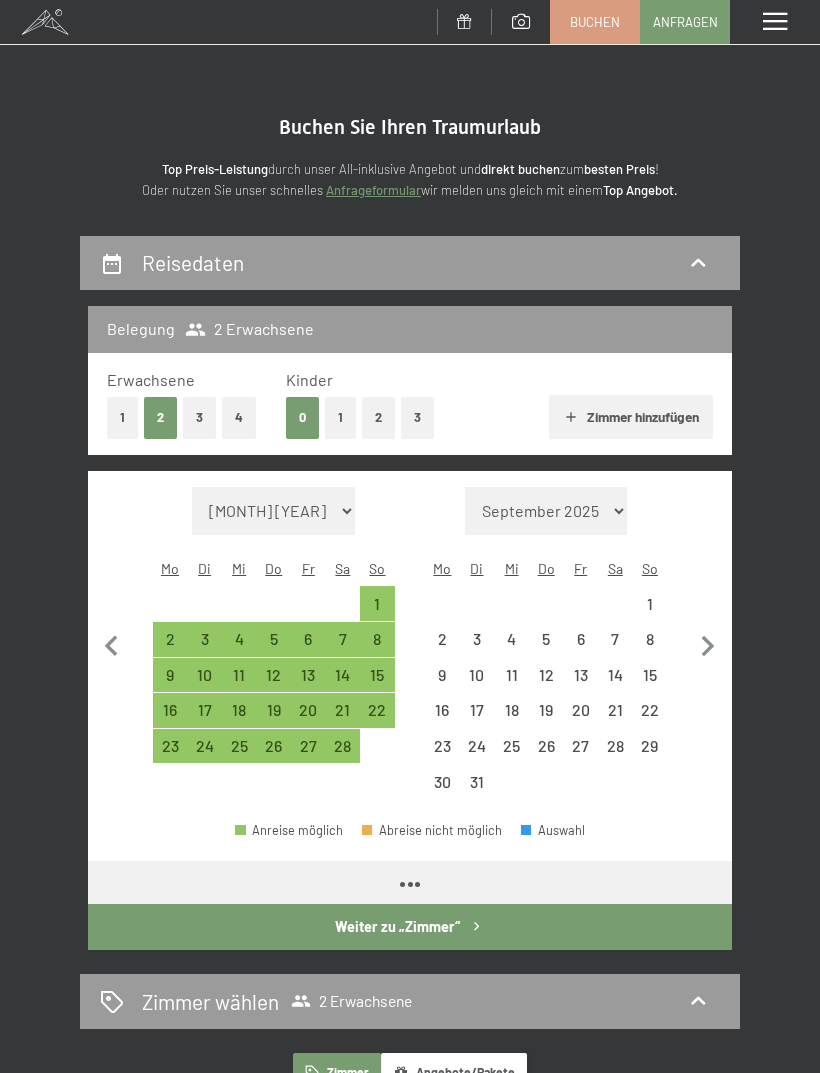 select on "[YEAR]-[MONTH]-[DAY]" 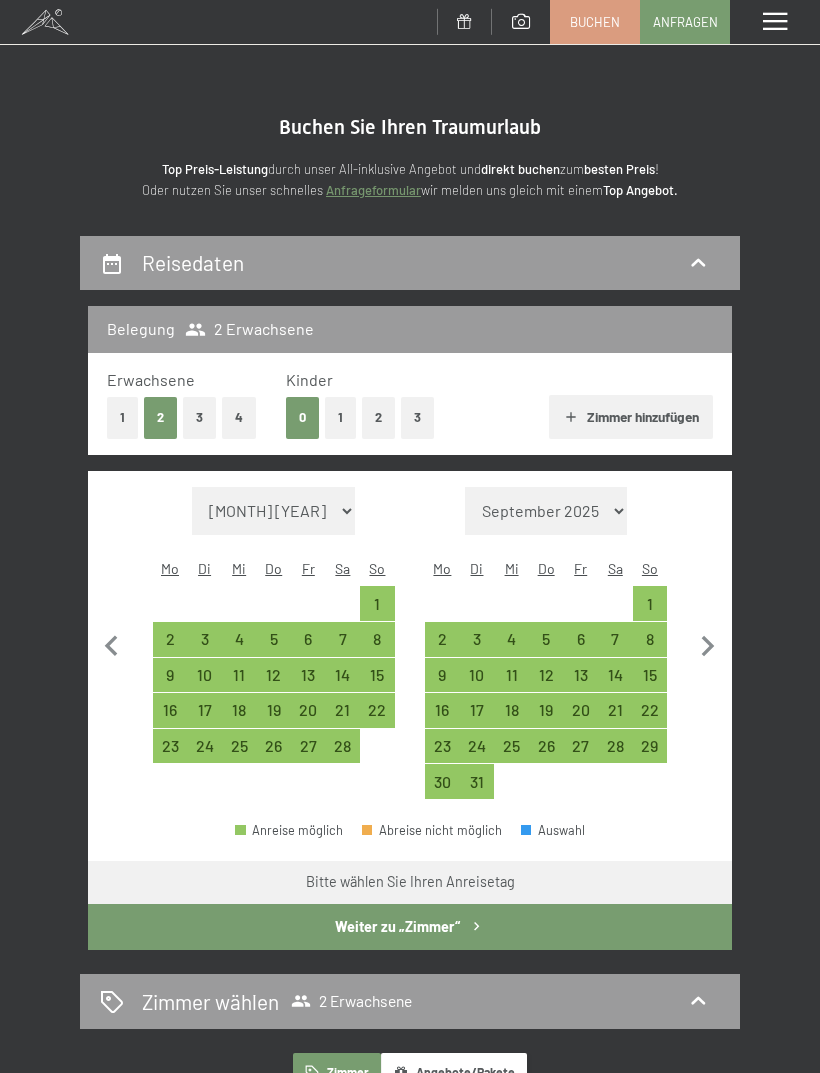 click 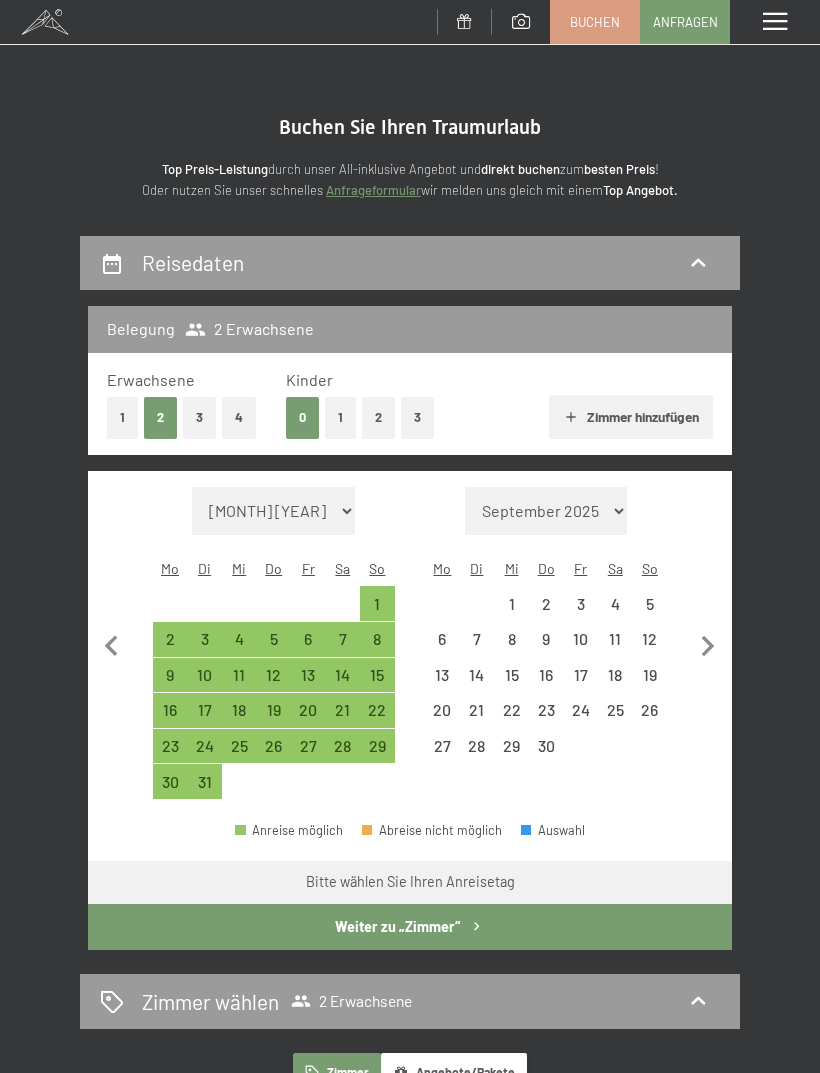 select on "[YEAR]-[MONTH]-[DAY]" 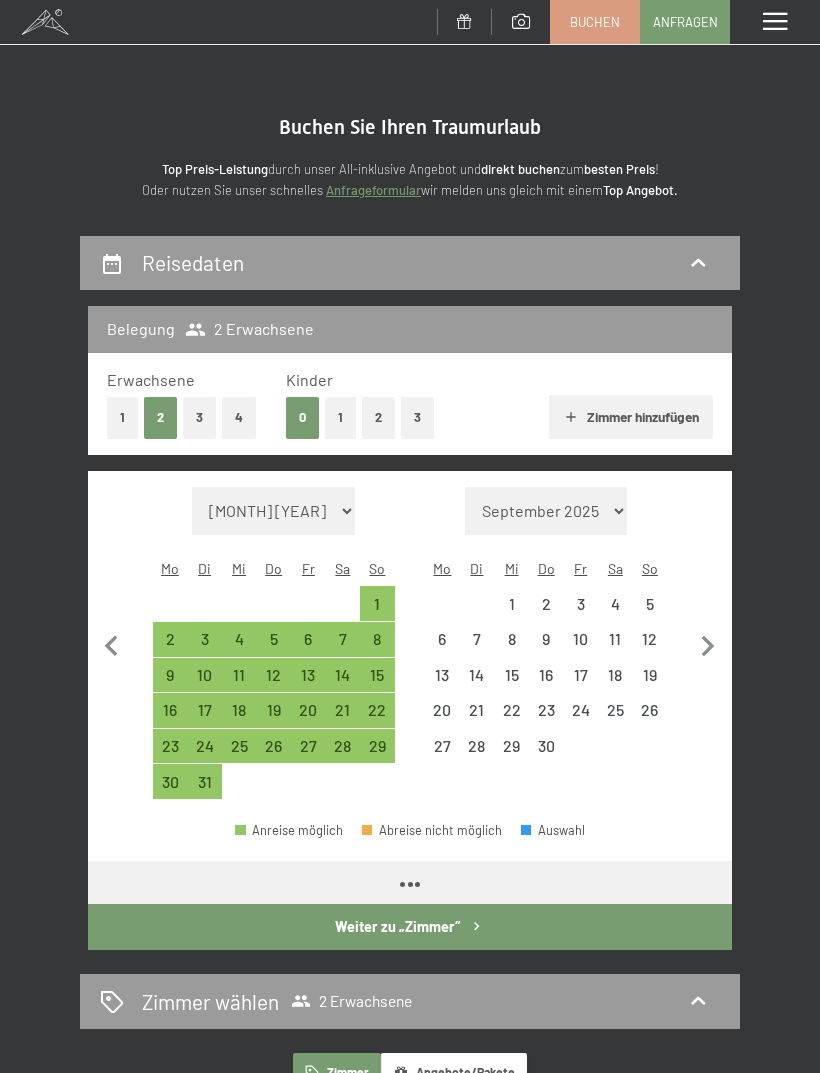 select on "[YEAR]-[MONTH]-[DAY]" 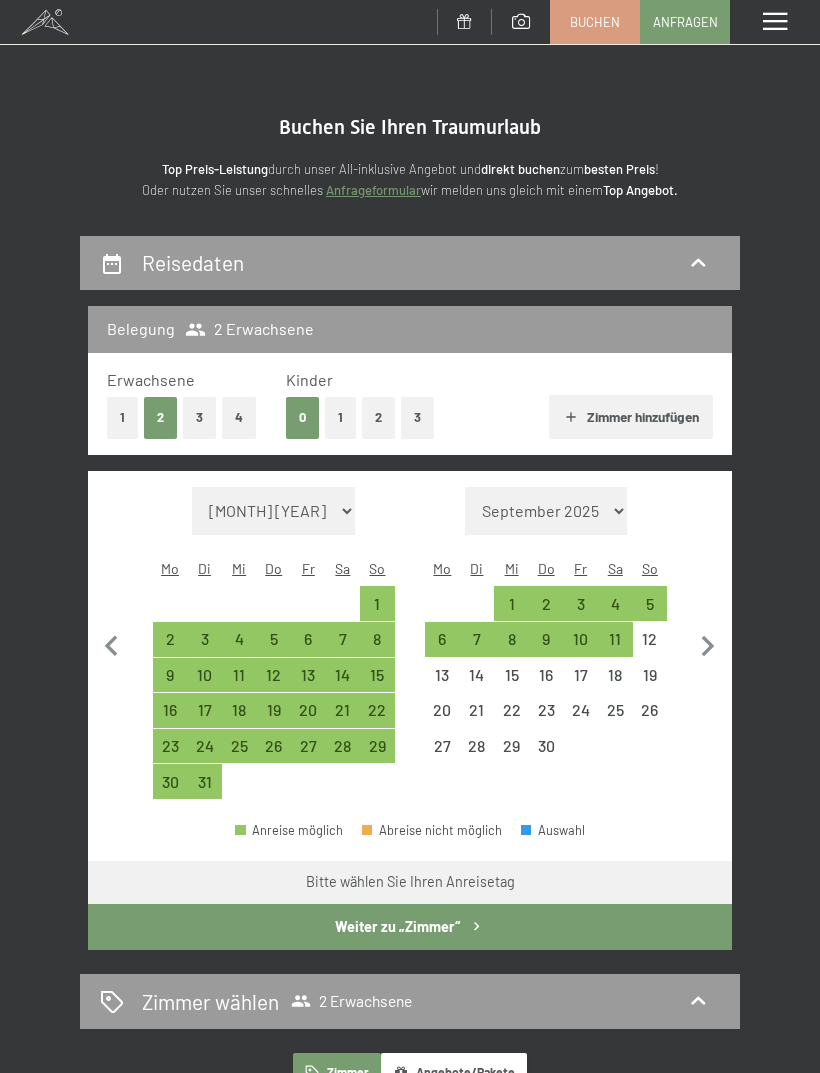 click 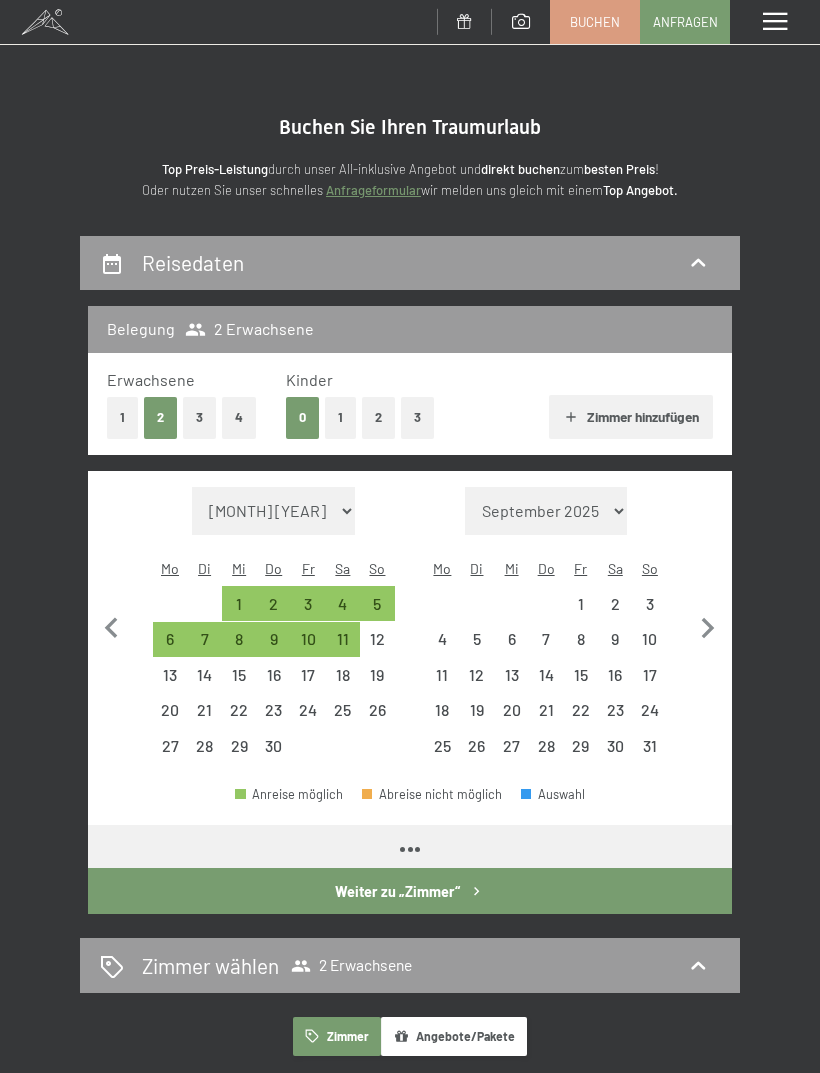 select on "[YEAR]-[MONTH]-[DAY]" 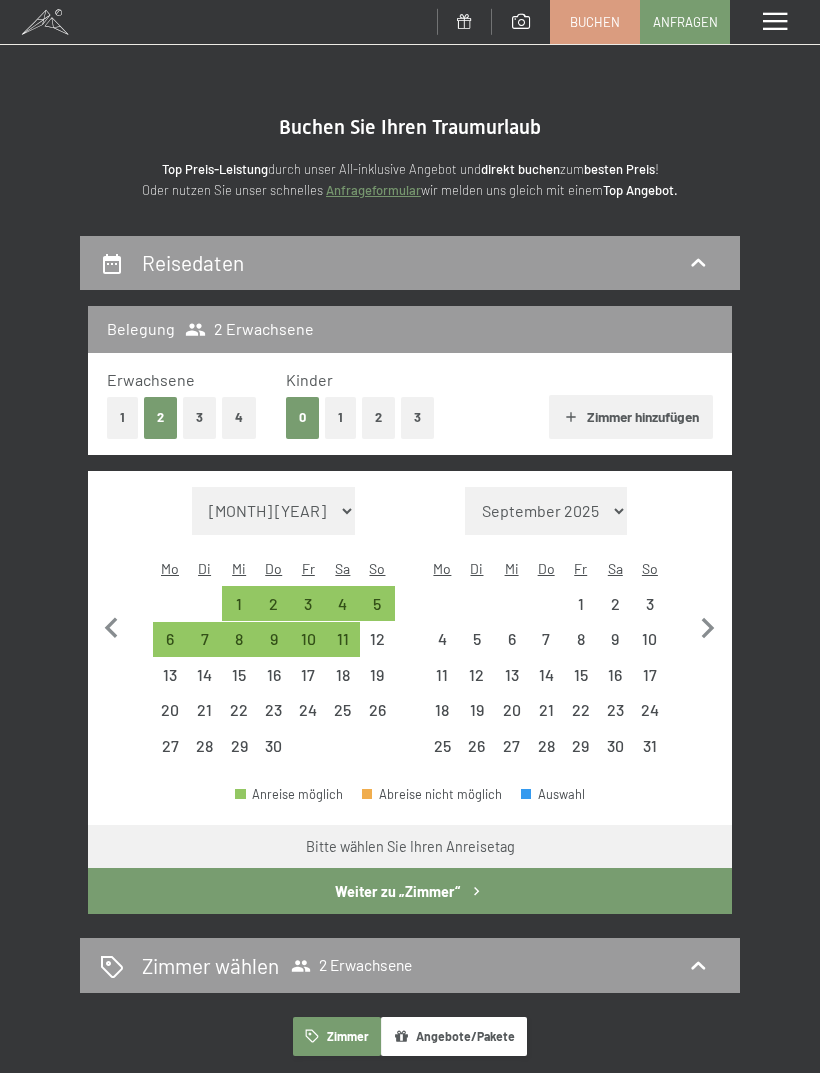 click on "23" at bounding box center [615, 717] 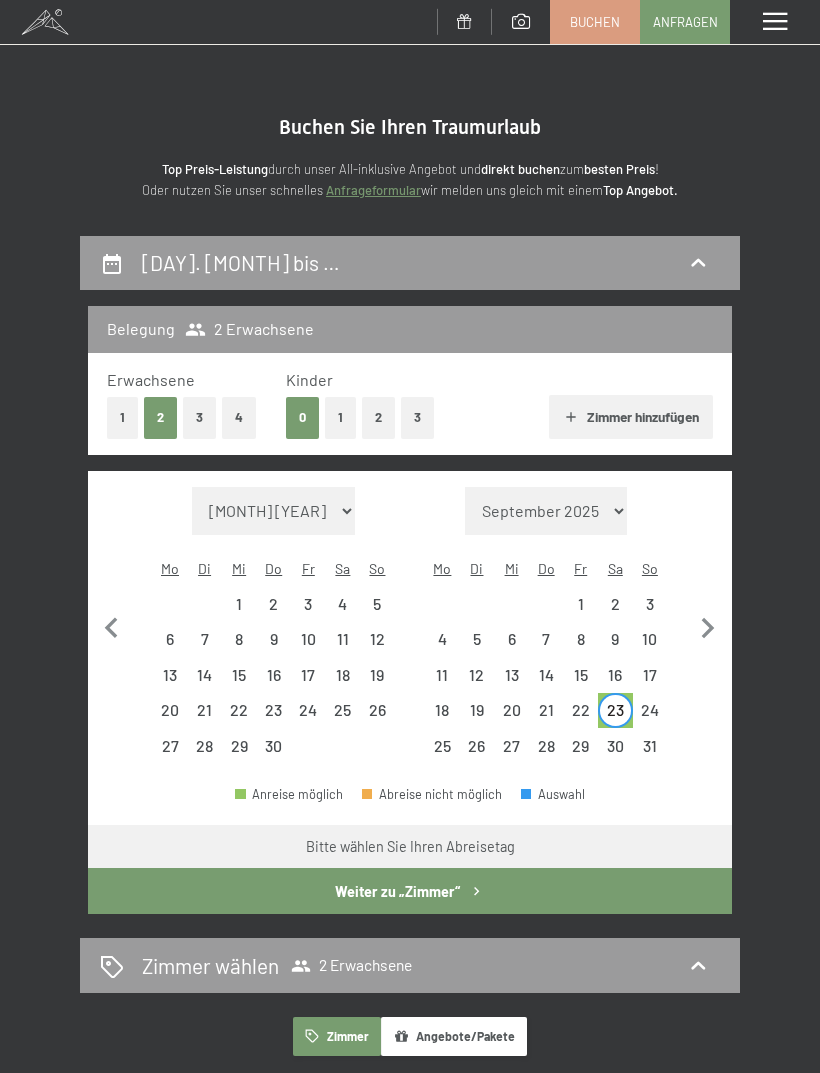 click on "30" at bounding box center [615, 746] 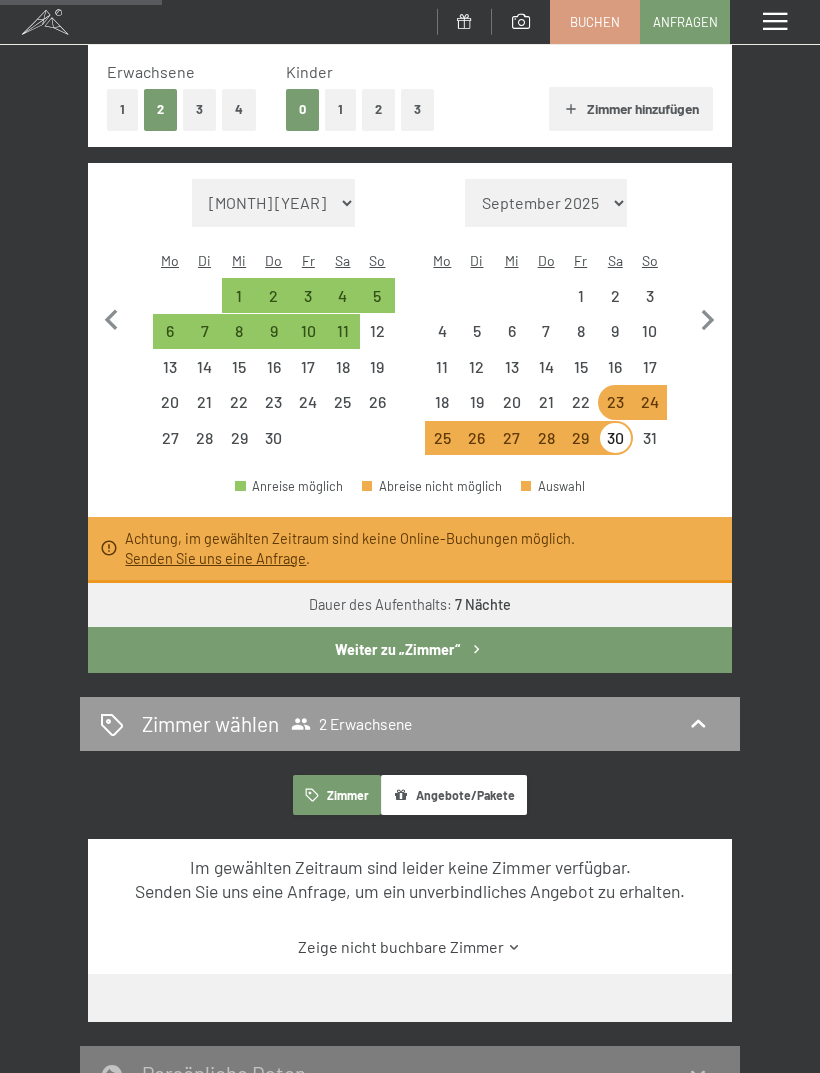 scroll, scrollTop: 312, scrollLeft: 0, axis: vertical 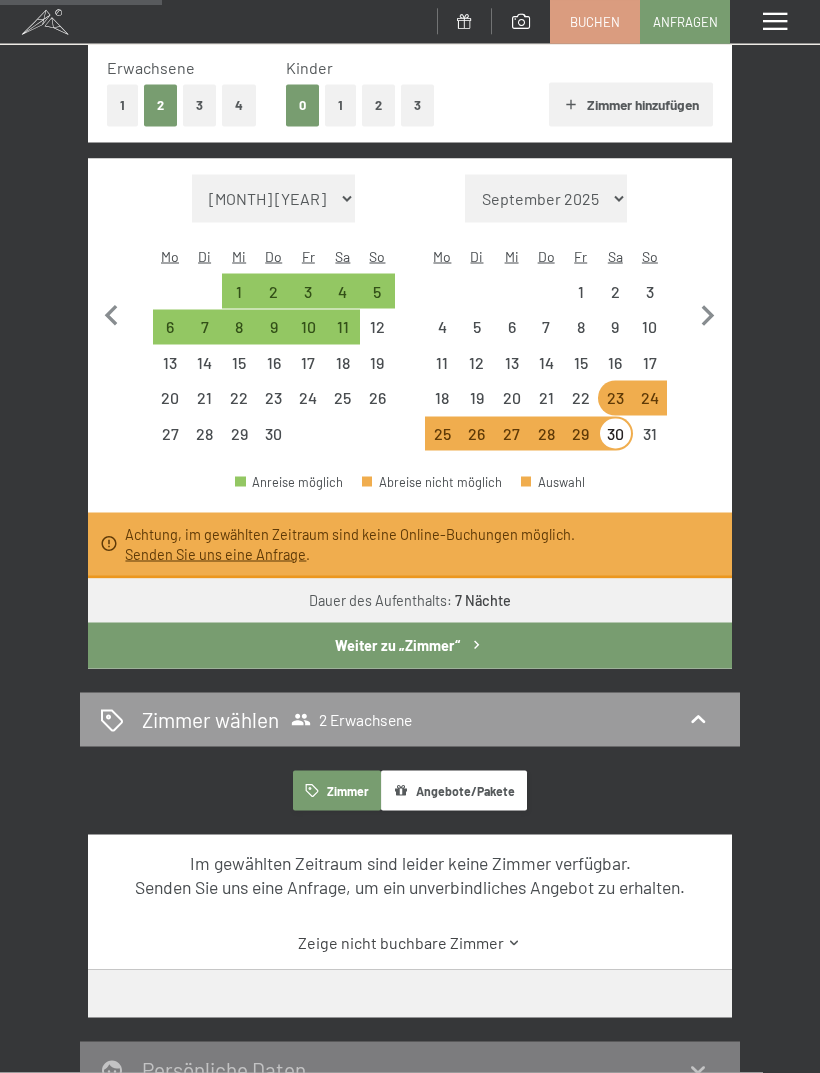 click on "Weiter zu „Zimmer“" at bounding box center (410, 646) 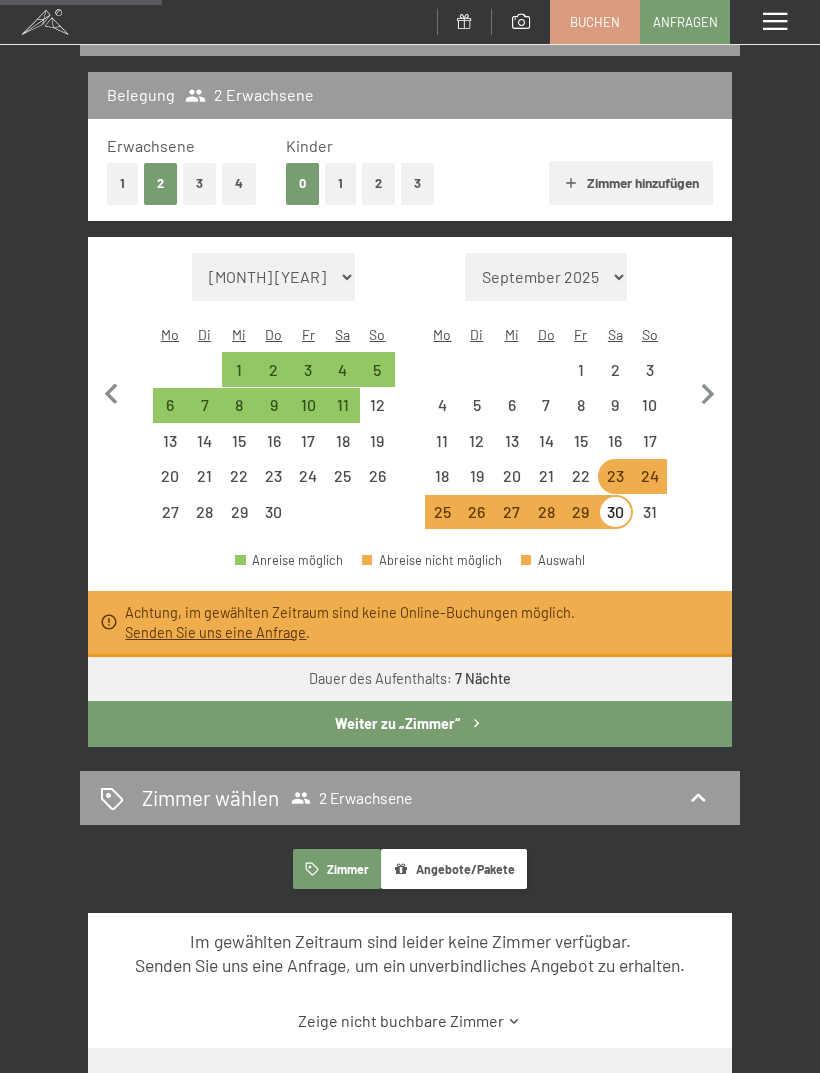 select on "[YEAR]-[MONTH]-[DAY]" 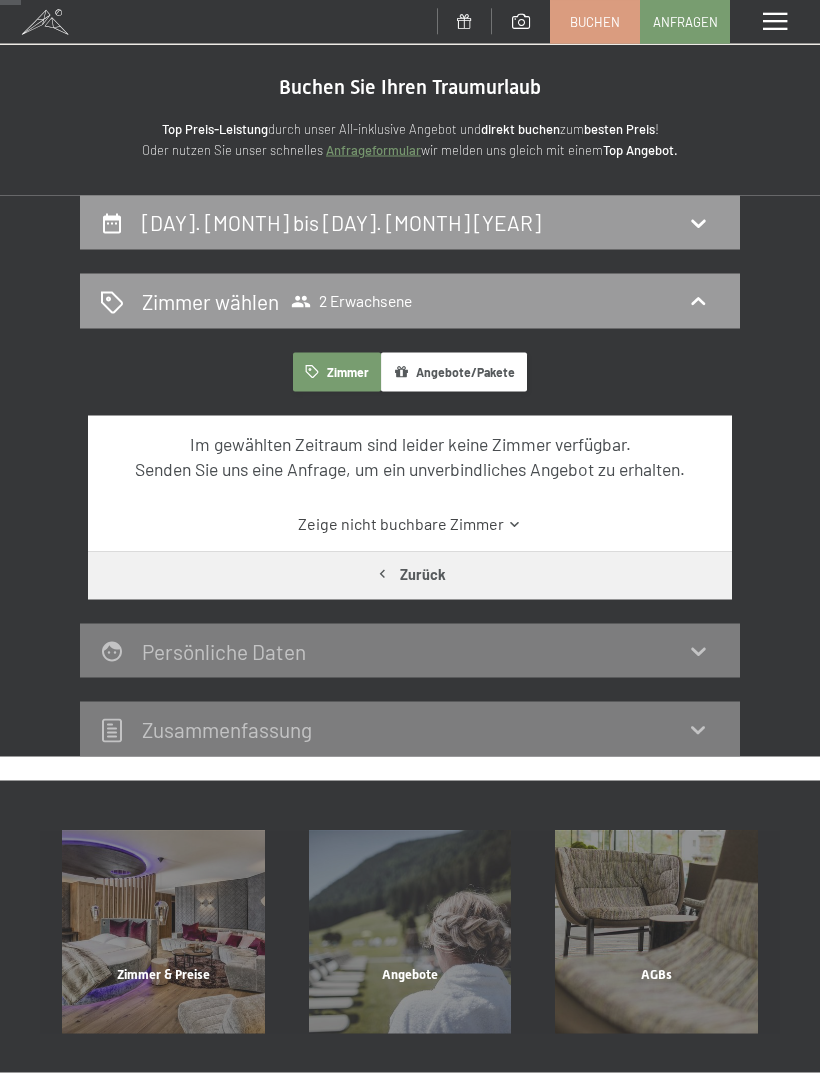 scroll, scrollTop: 0, scrollLeft: 0, axis: both 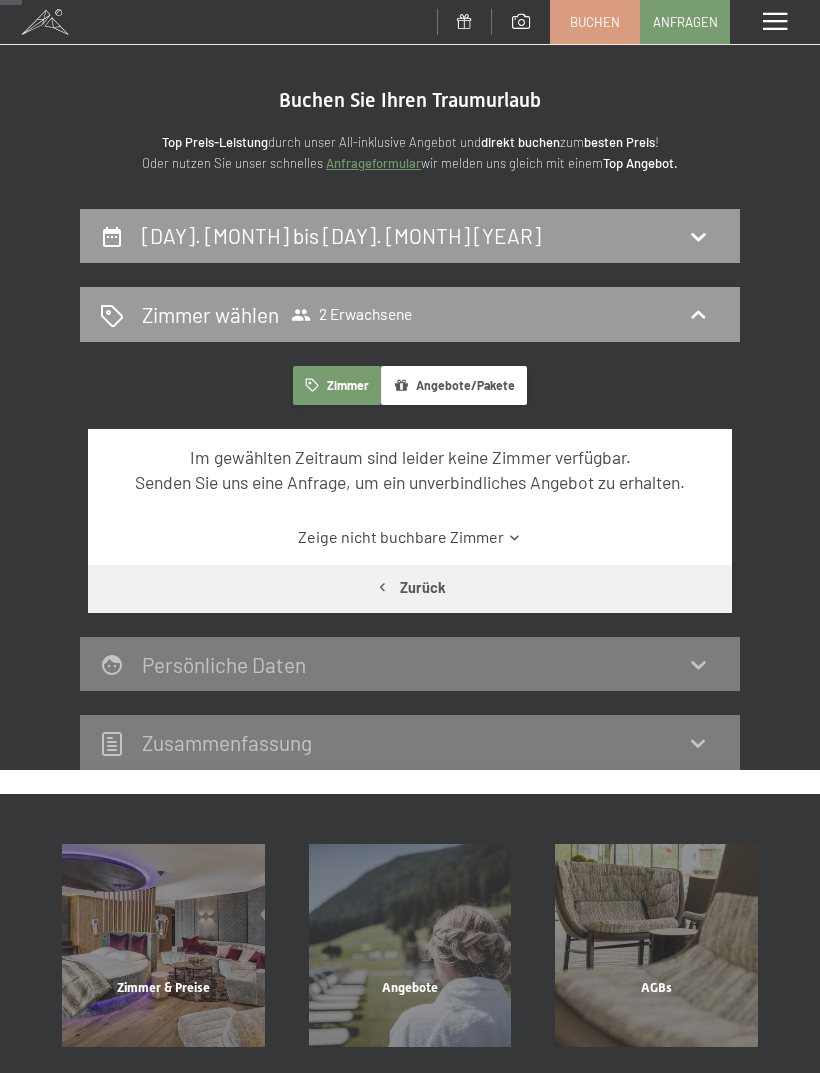 click 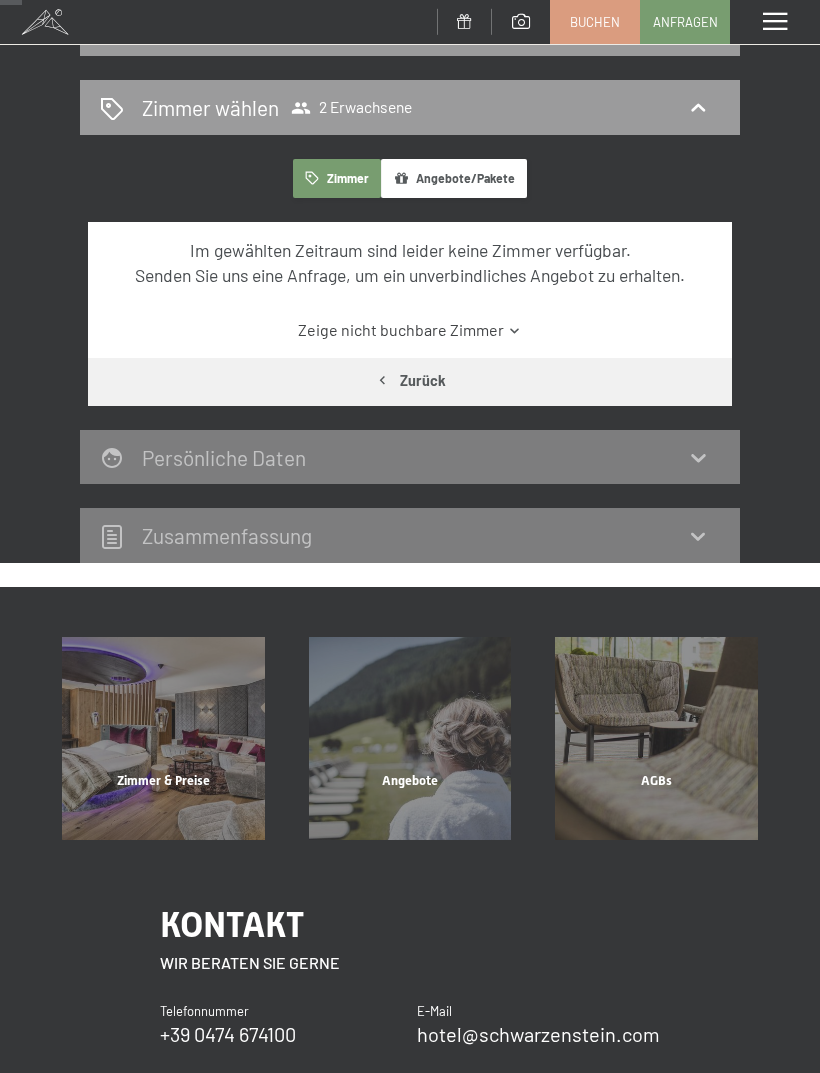 select on "[YEAR]-[MONTH]-[DAY]" 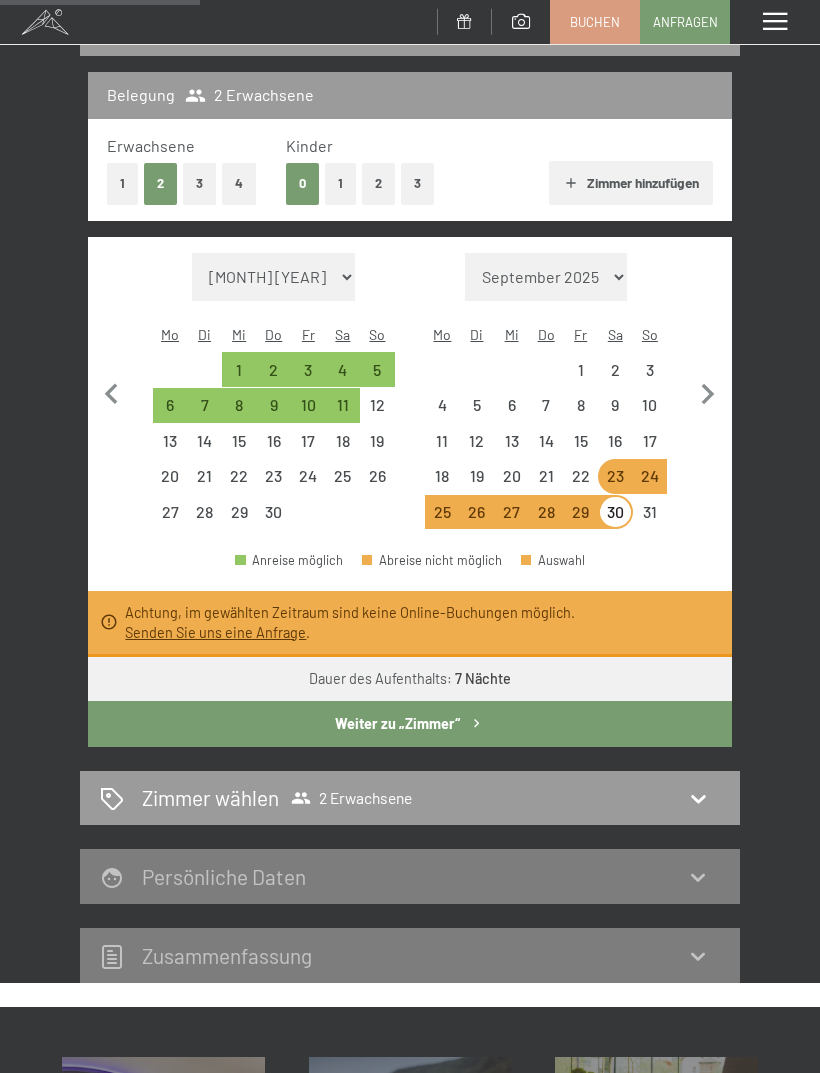 click 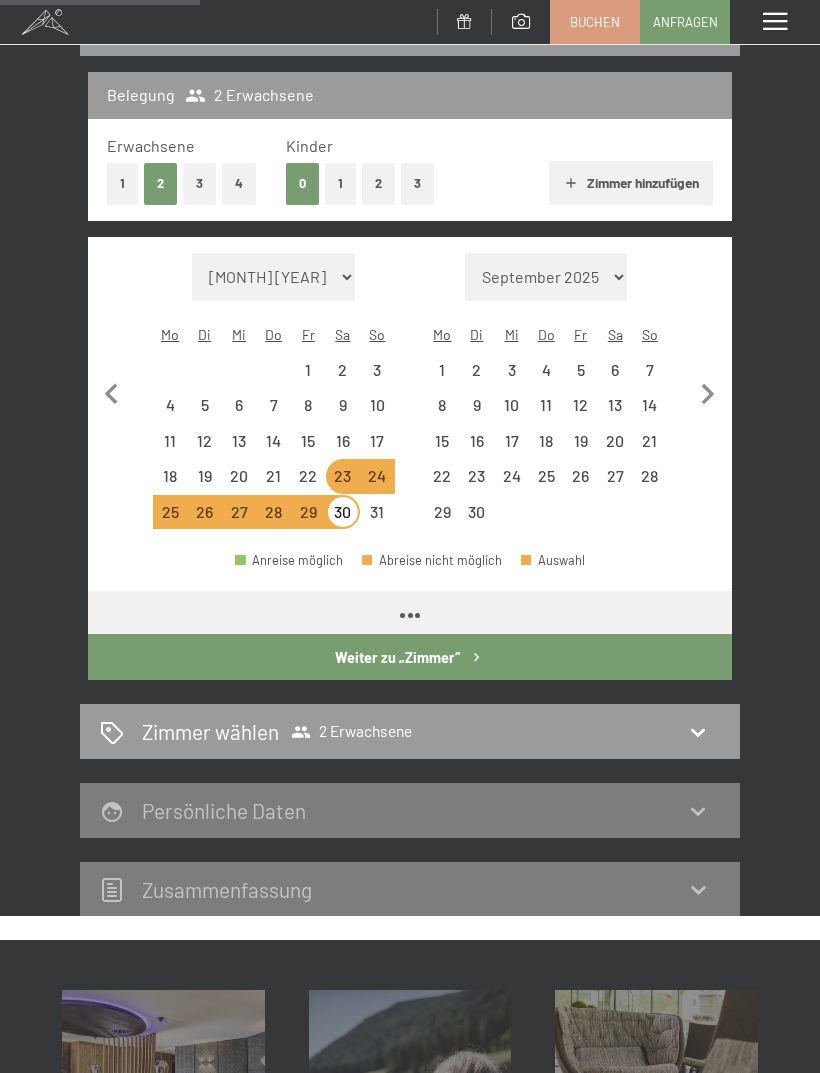 select on "[YEAR]-[MONTH]-[DAY]" 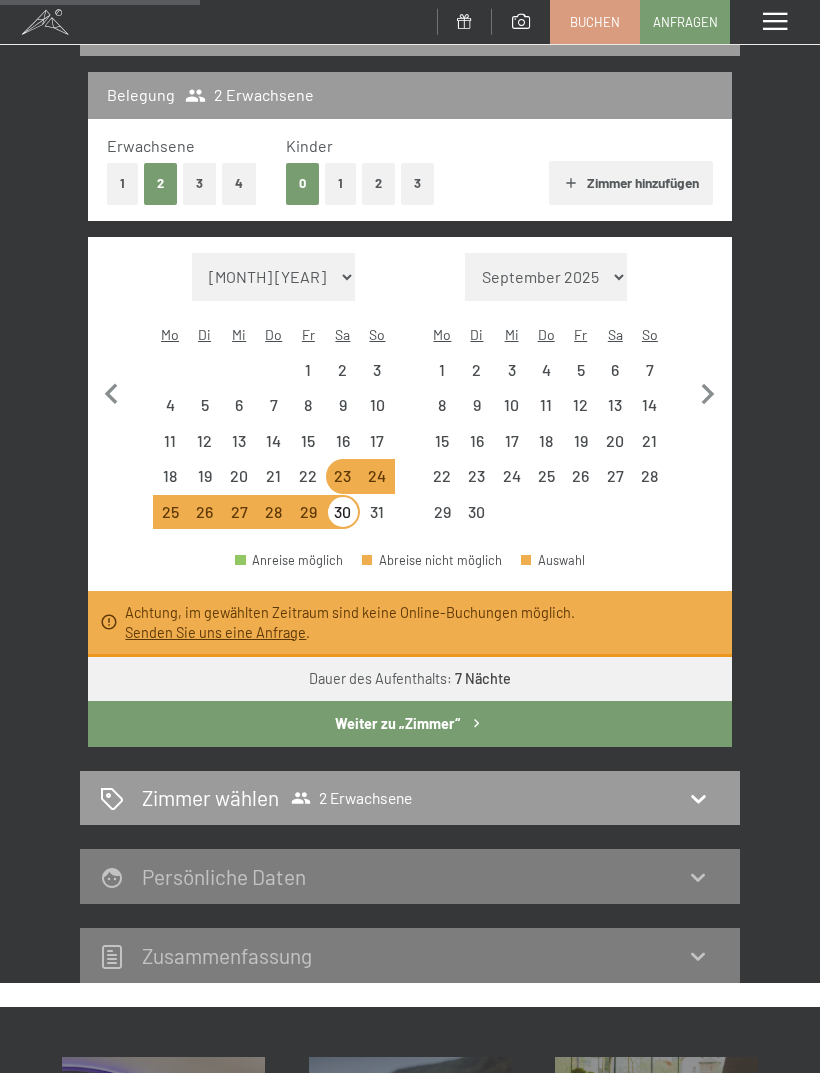 click on "6" at bounding box center [615, 377] 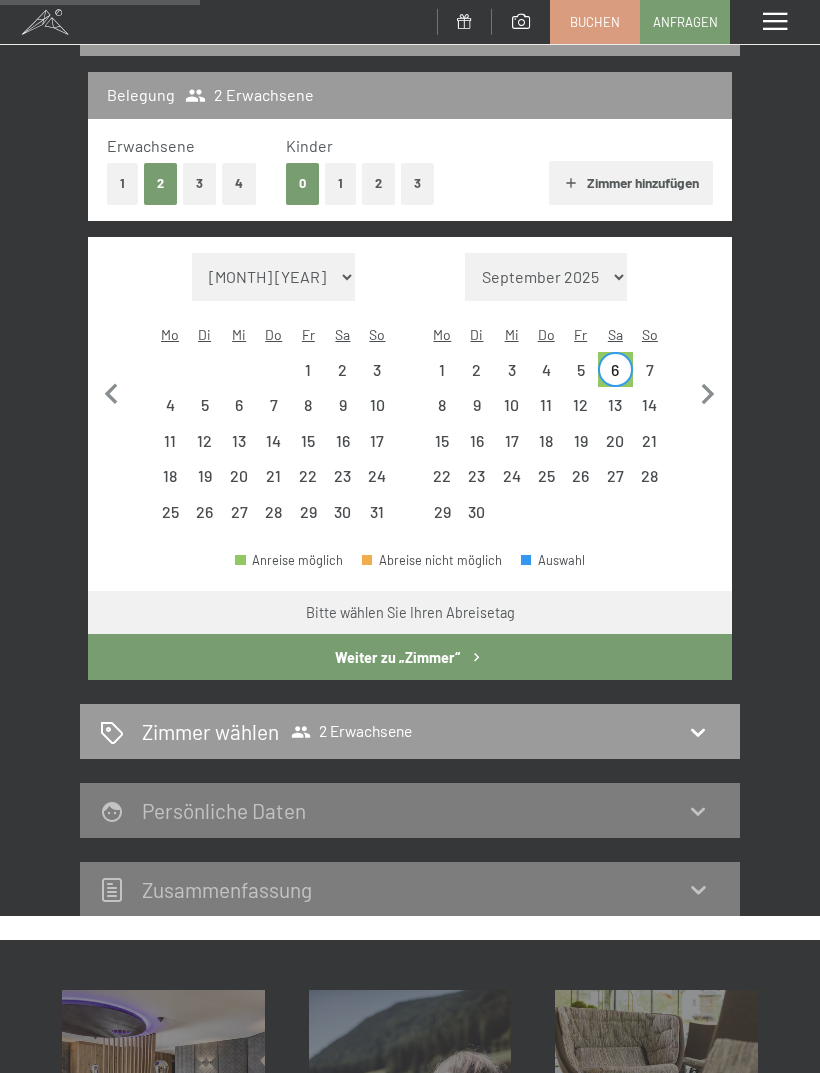 click on "13" at bounding box center [615, 412] 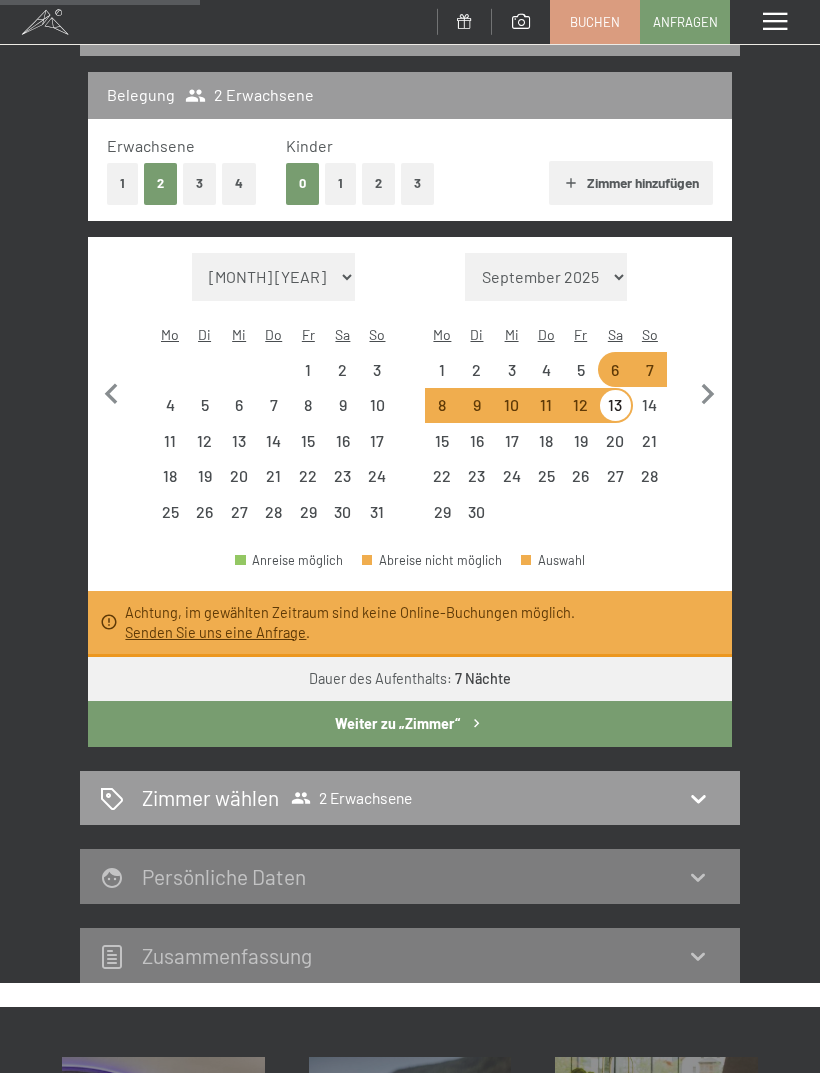 click on "Weiter zu „Zimmer“" at bounding box center [410, 724] 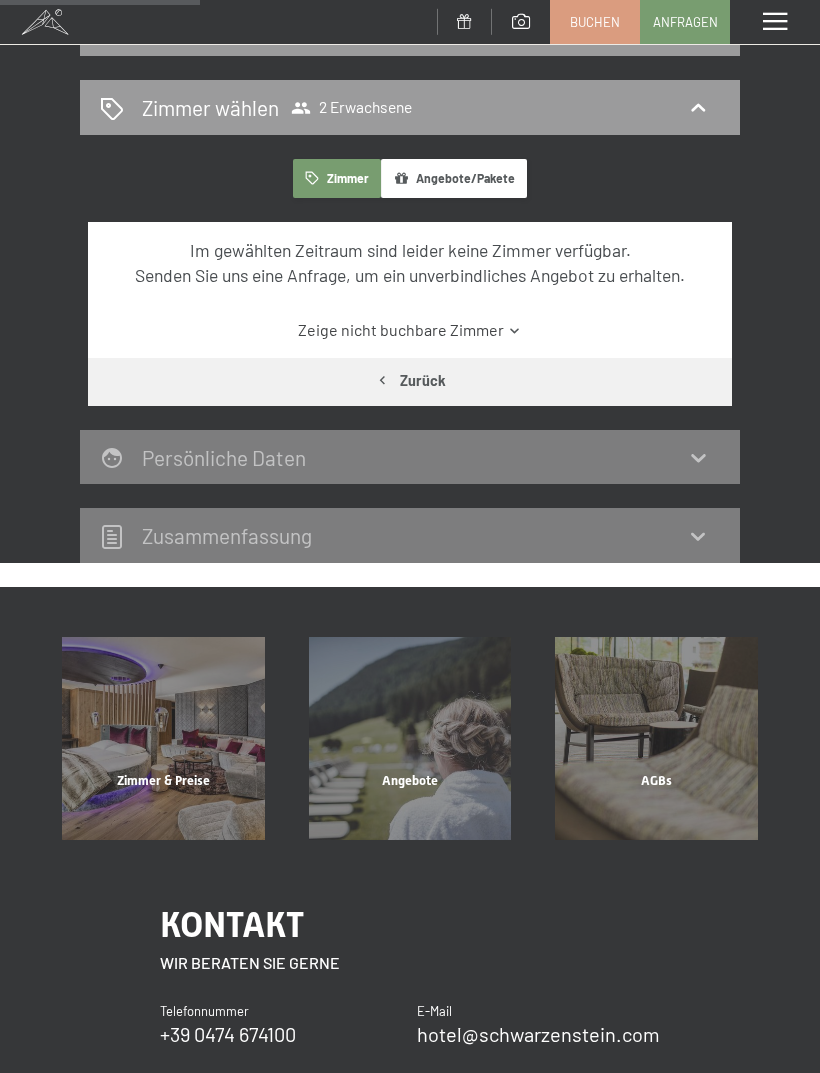 click on "Angebote/Pakete" at bounding box center [454, 178] 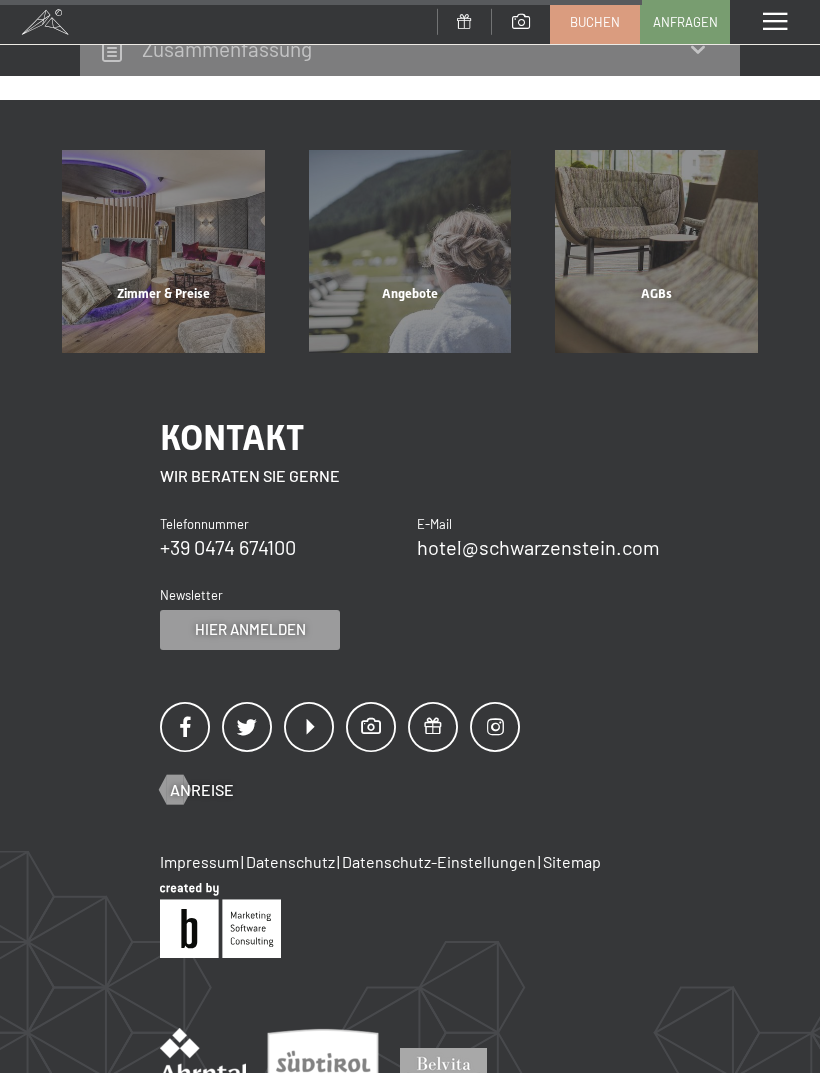 scroll, scrollTop: 720, scrollLeft: 0, axis: vertical 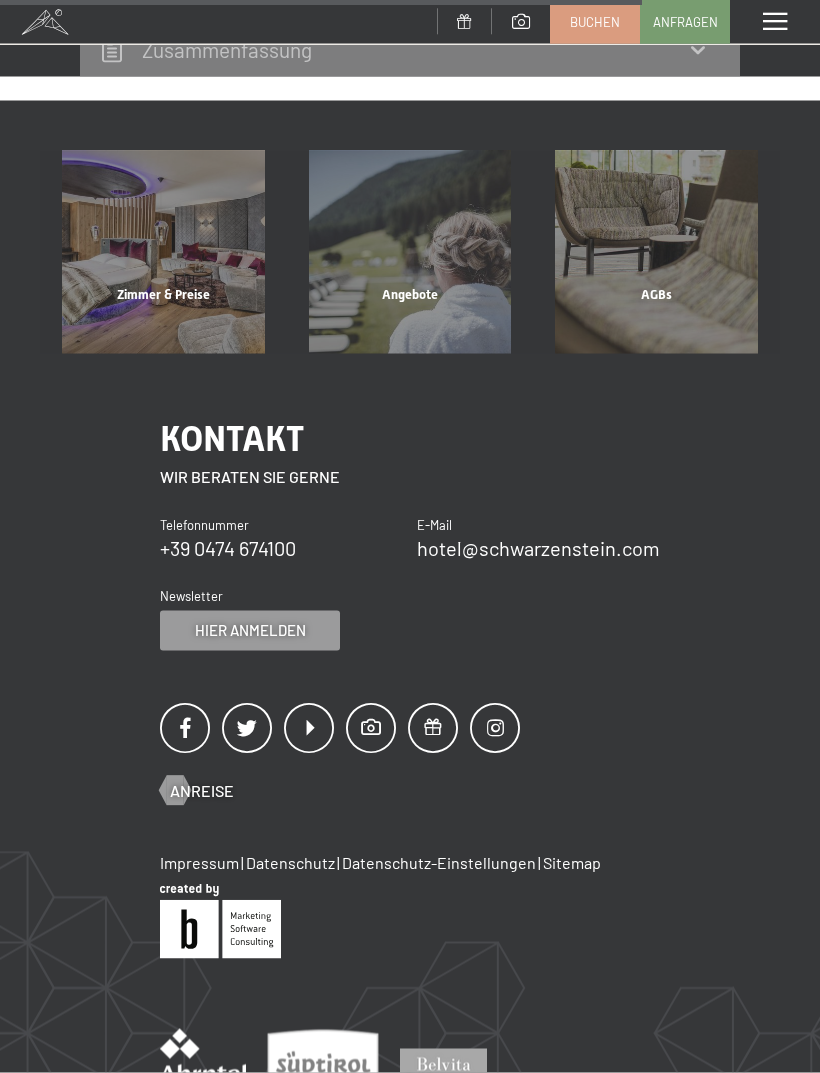 click on "Zimmer & Preise" at bounding box center (163, 320) 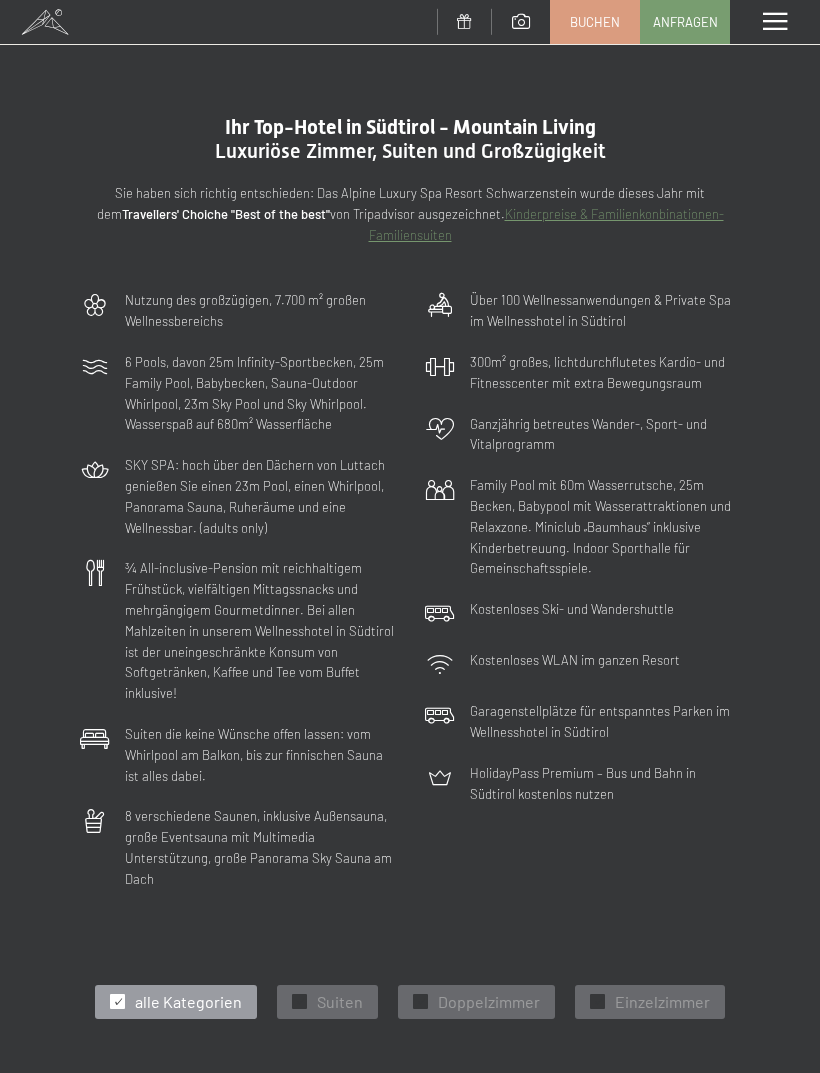 scroll, scrollTop: 0, scrollLeft: 0, axis: both 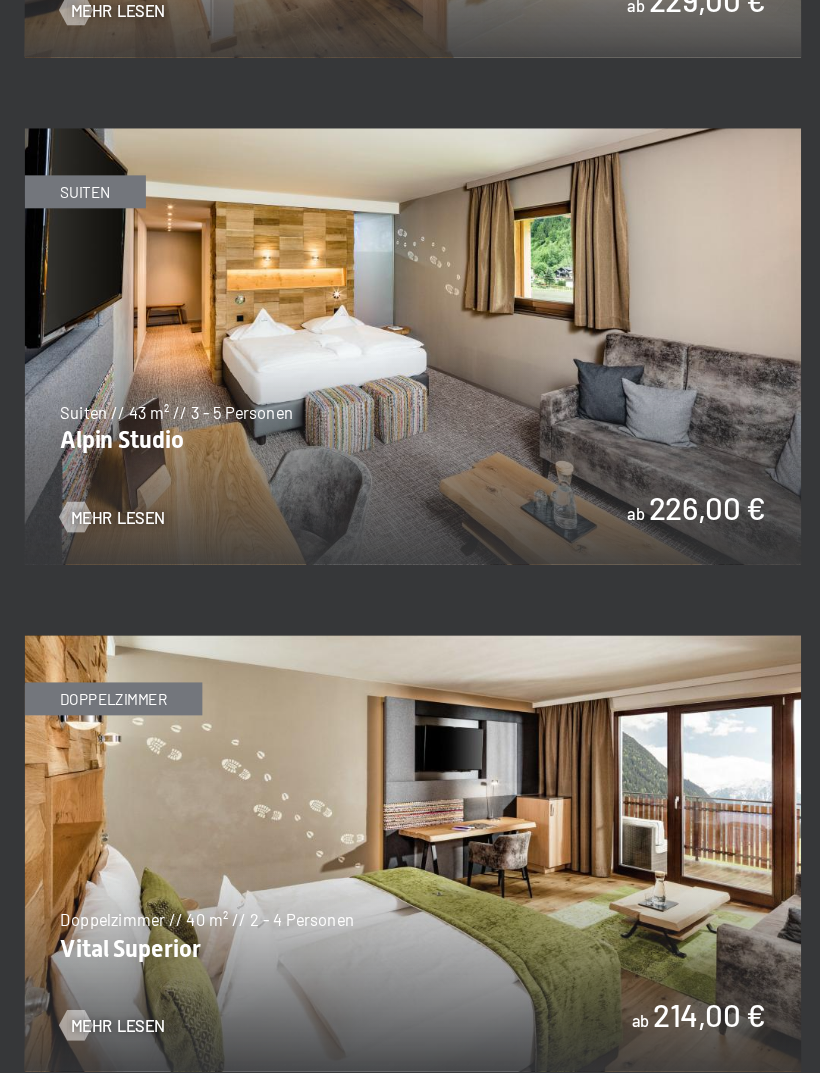 click at bounding box center (410, 831) 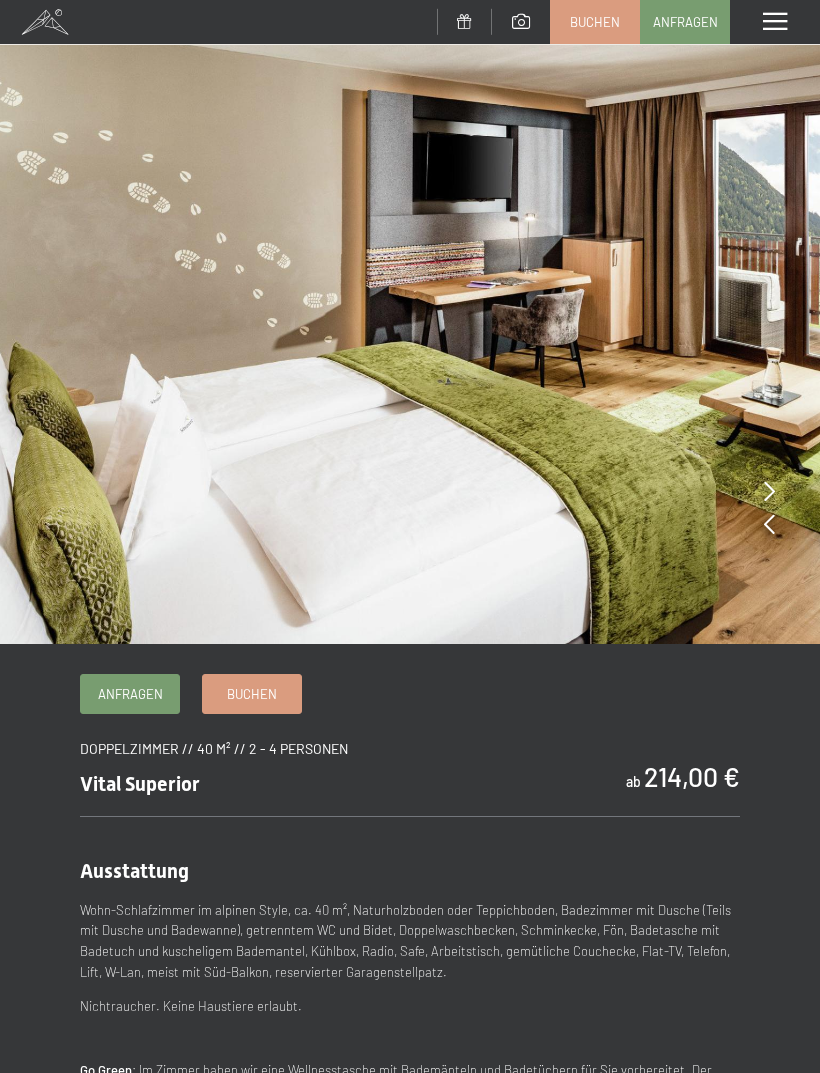 scroll, scrollTop: 0, scrollLeft: 0, axis: both 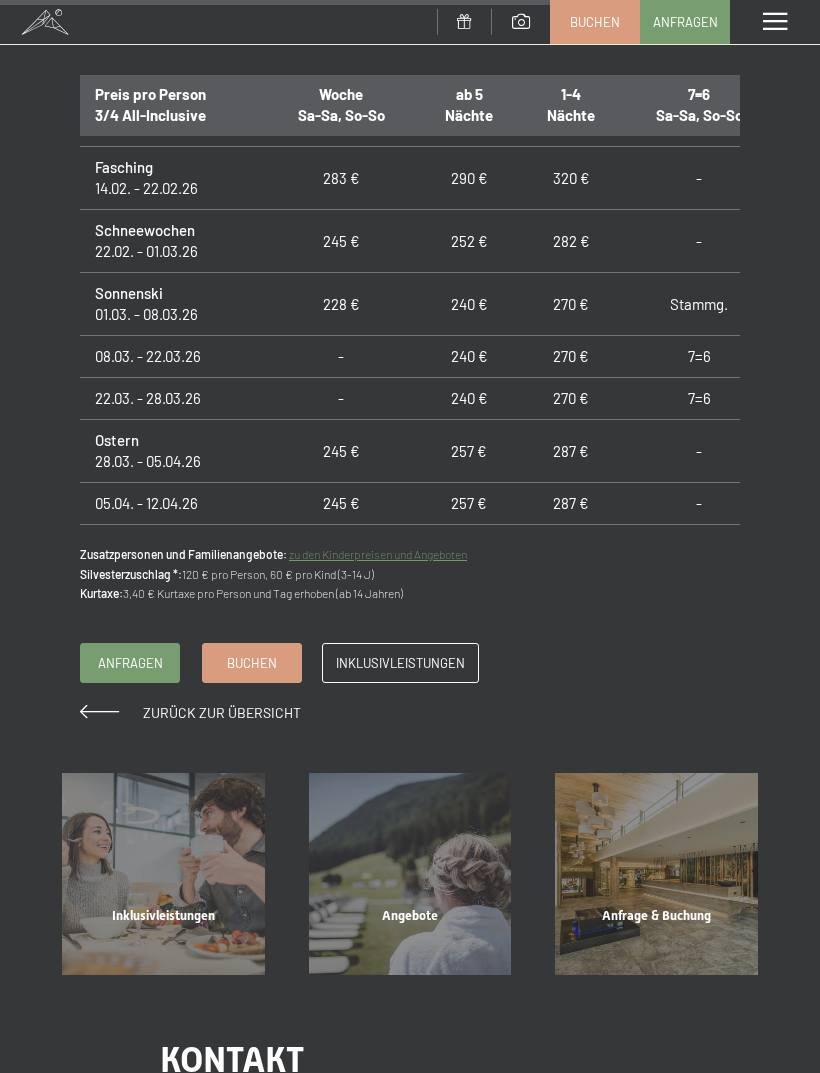 click on "Inklusivleistungen" at bounding box center [400, 663] 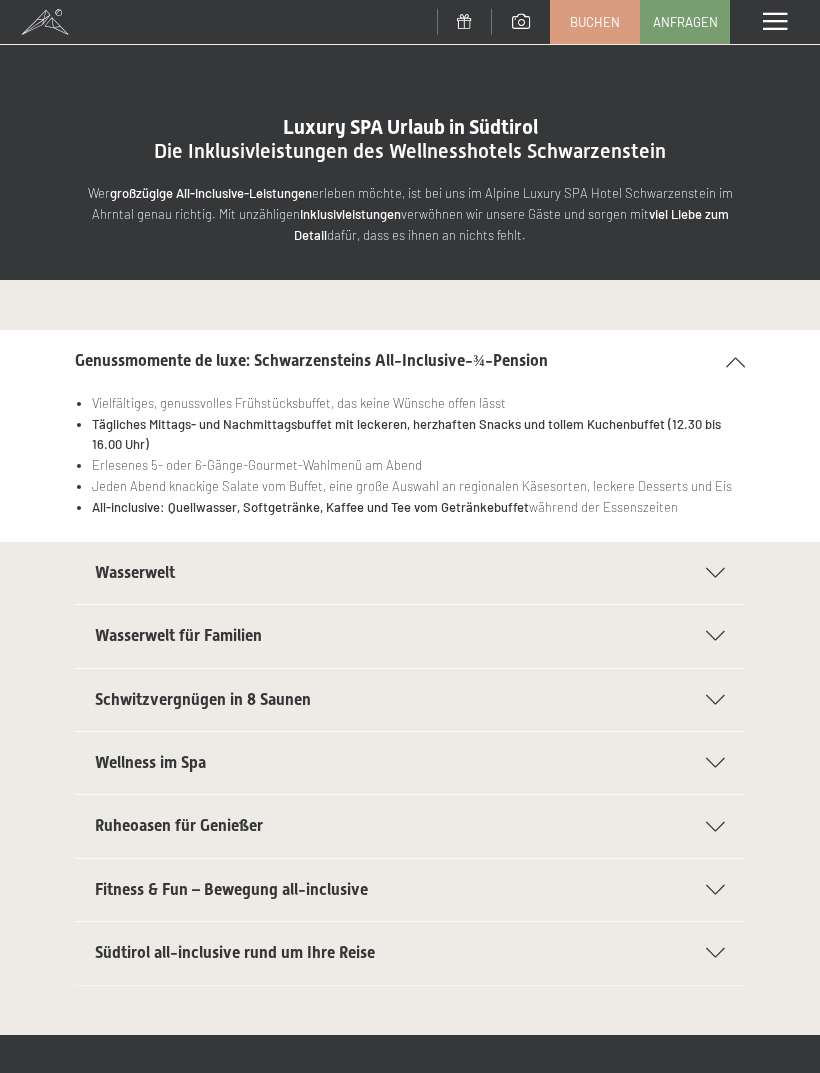 scroll, scrollTop: 0, scrollLeft: 0, axis: both 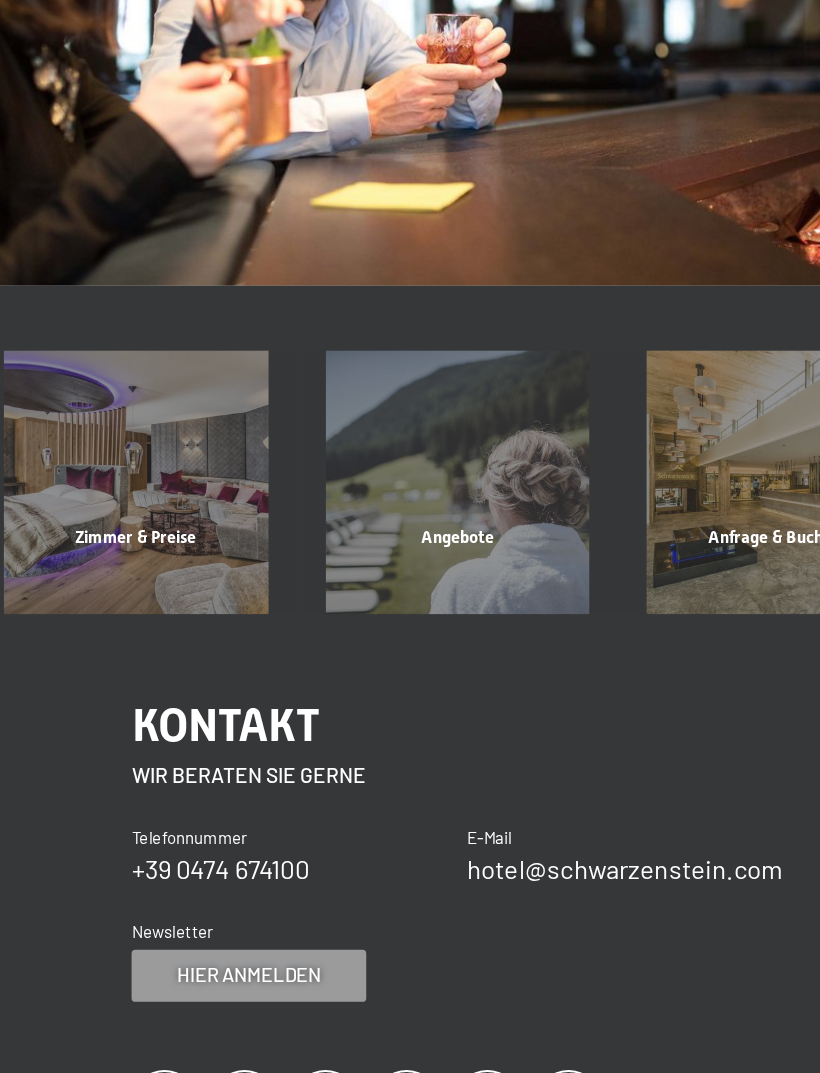click on "Angebote           Mehr erfahren" at bounding box center [410, 571] 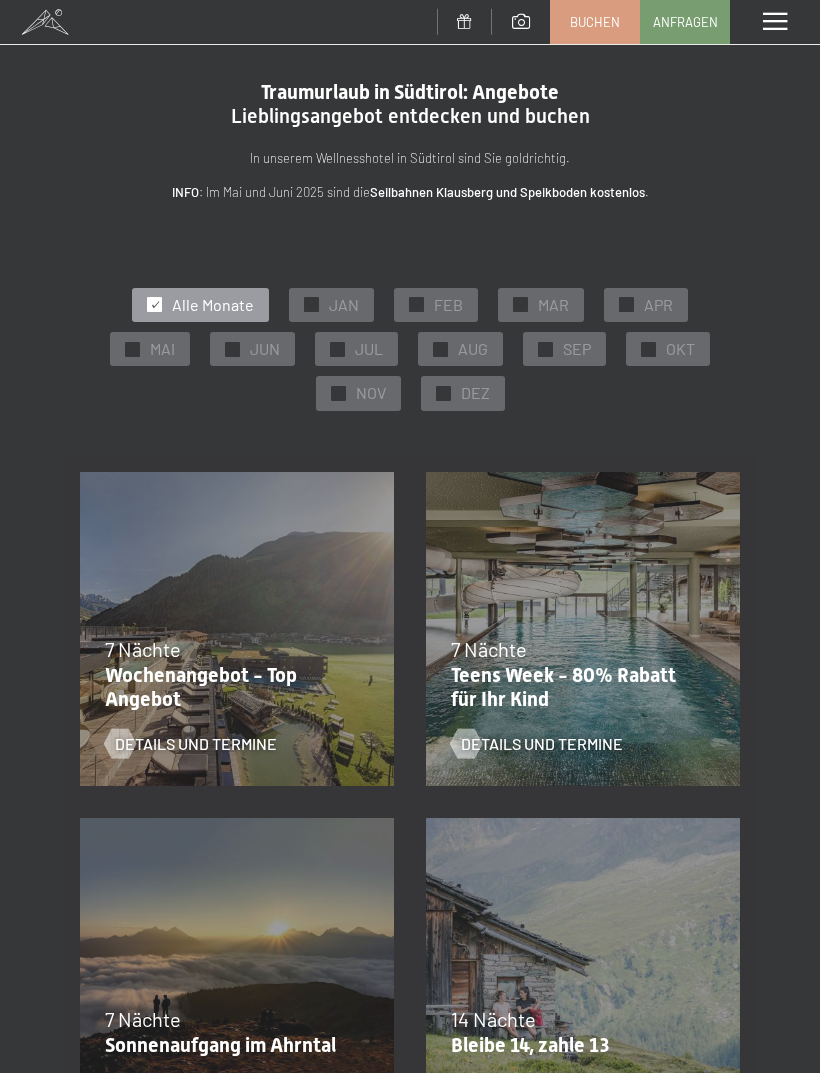 scroll, scrollTop: 0, scrollLeft: 0, axis: both 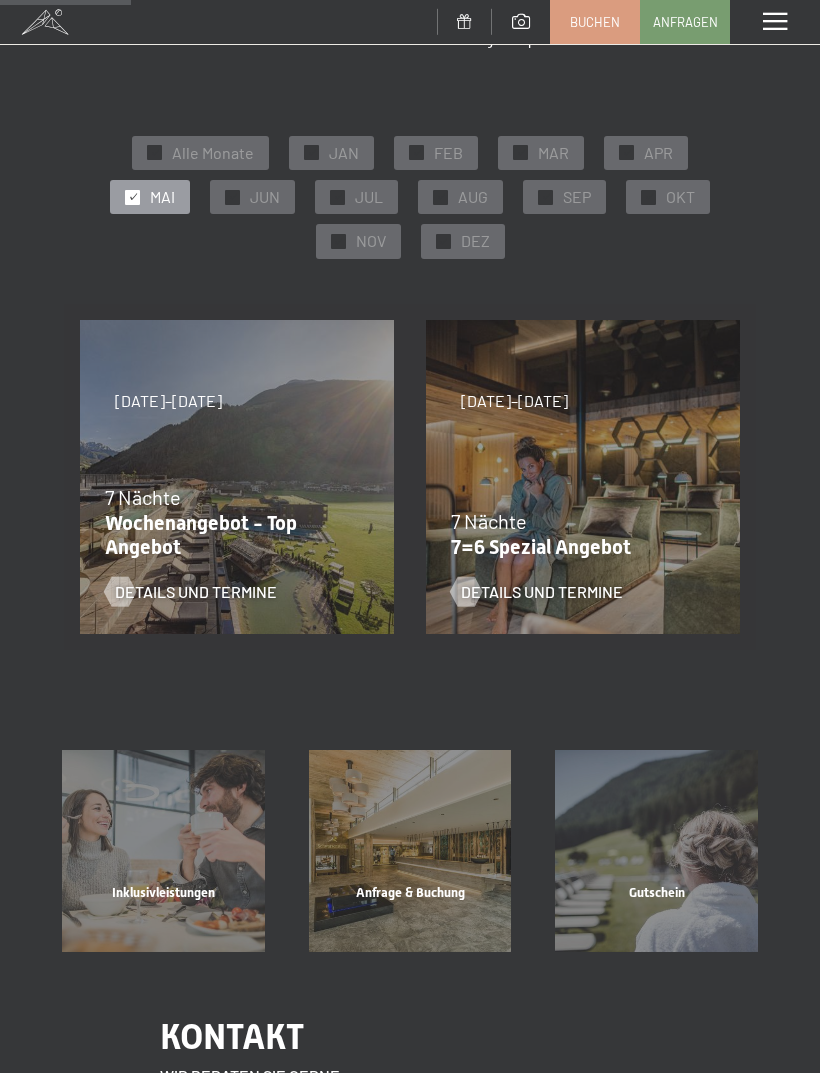 click on "Details und Termine" at bounding box center [570, 577] 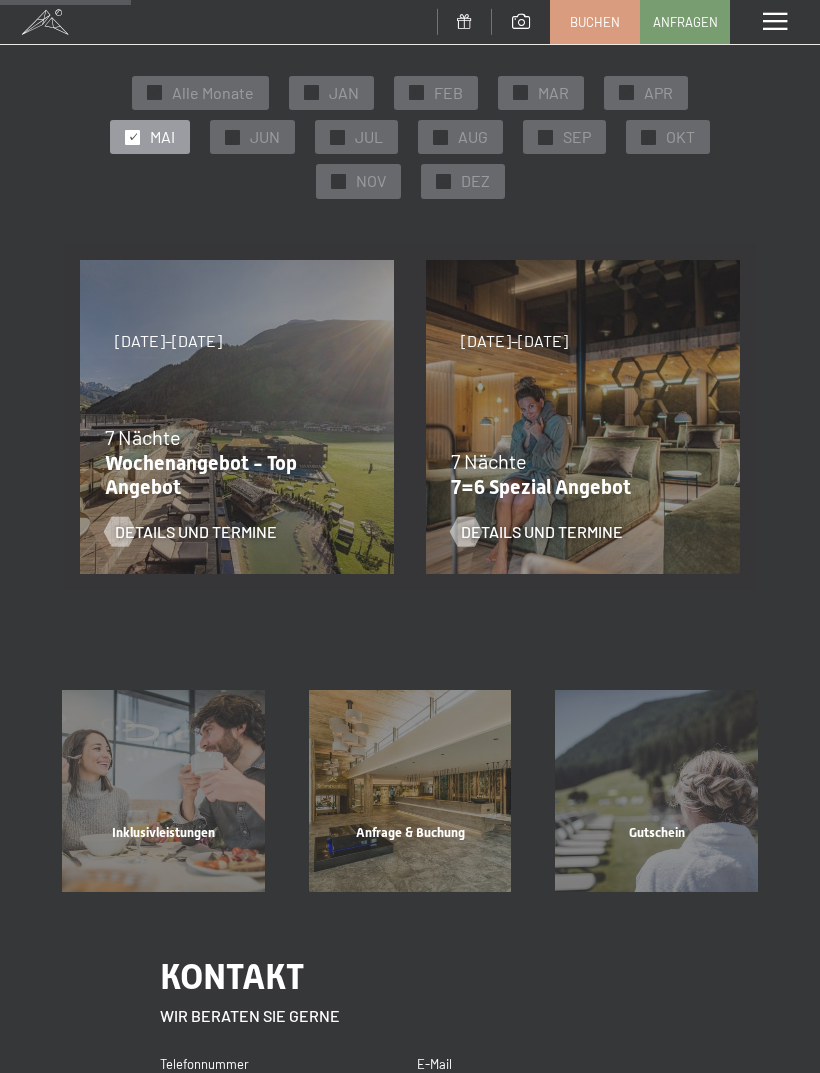 scroll, scrollTop: 216, scrollLeft: 0, axis: vertical 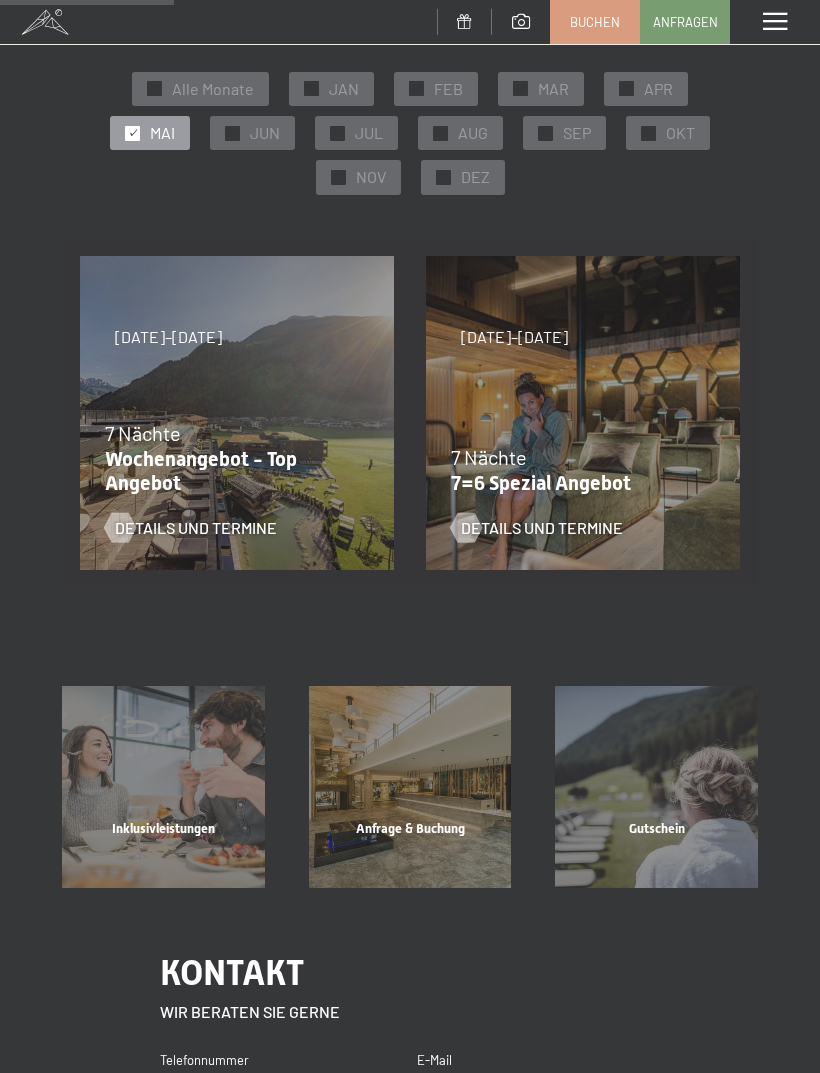 click on "Details und Termine" at bounding box center (570, 513) 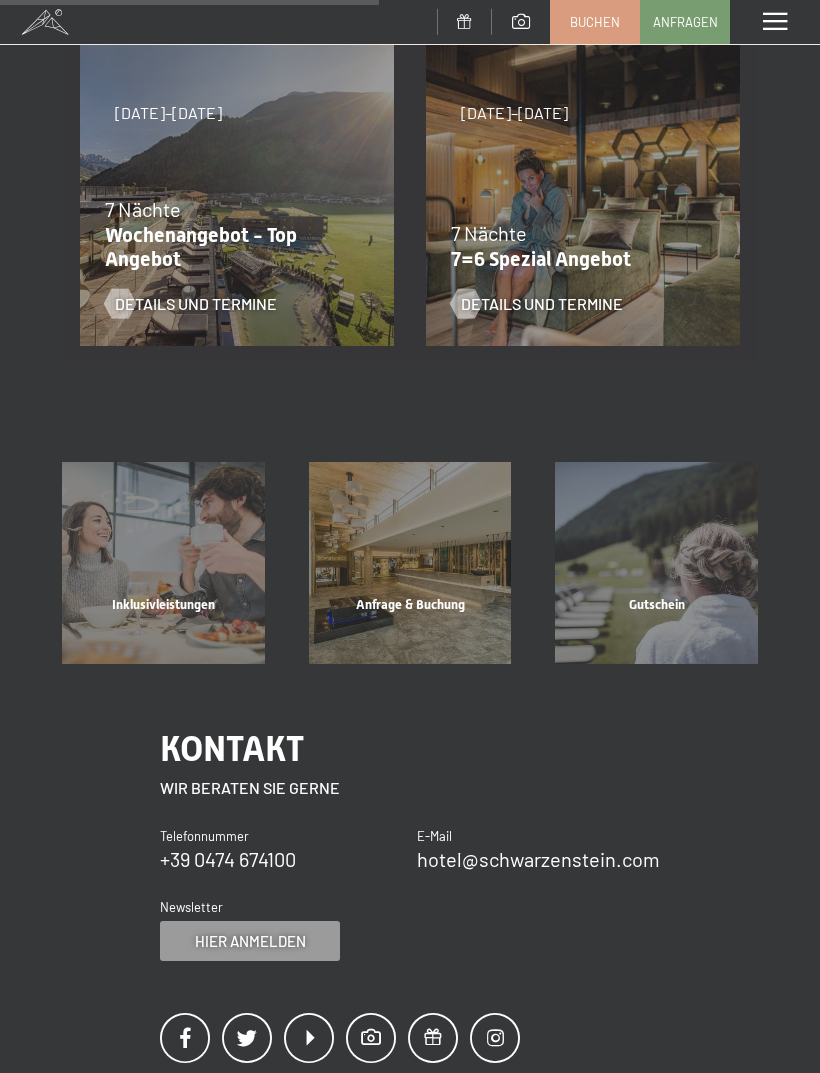 scroll, scrollTop: 441, scrollLeft: 0, axis: vertical 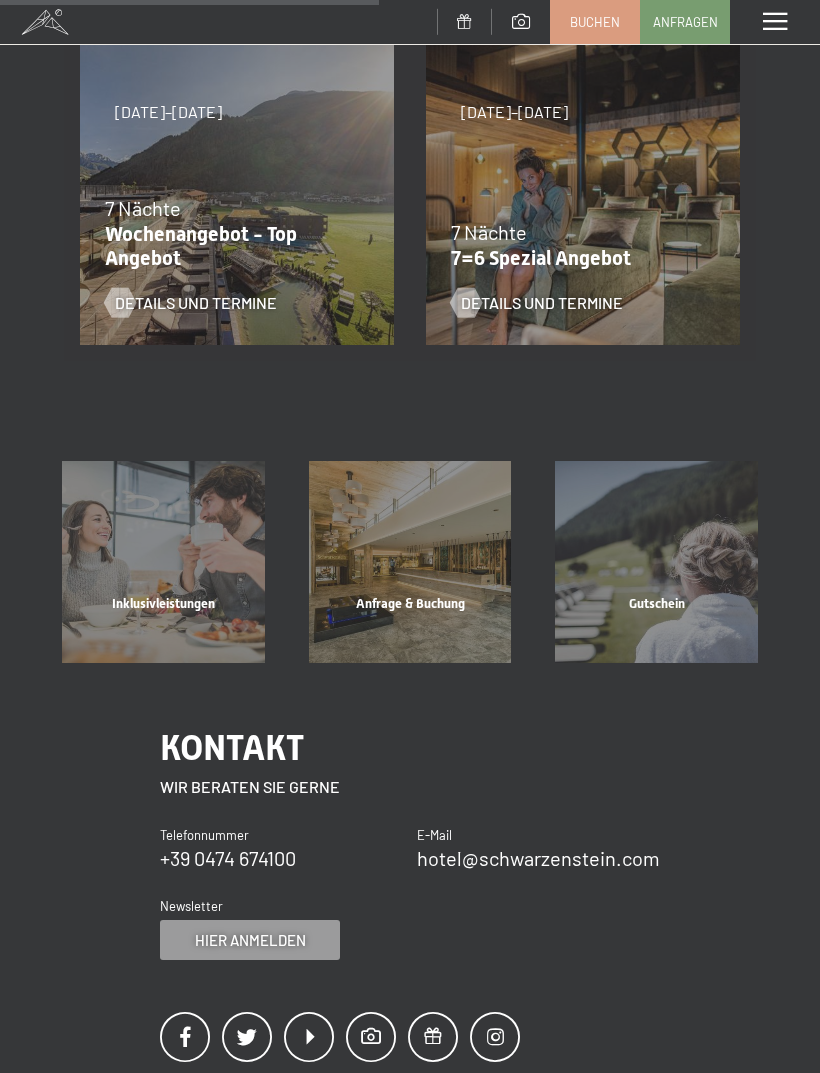 click on "7 Nächte" at bounding box center [578, 232] 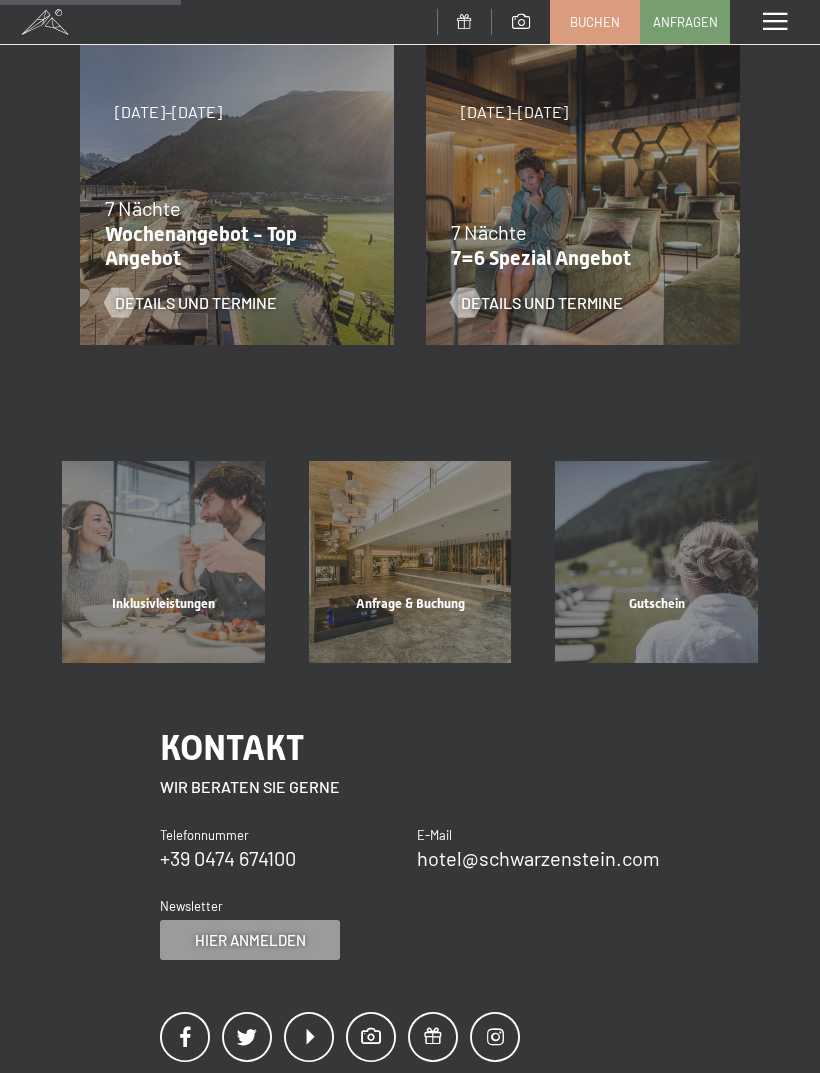 click on "7 Nächte" at bounding box center [578, 232] 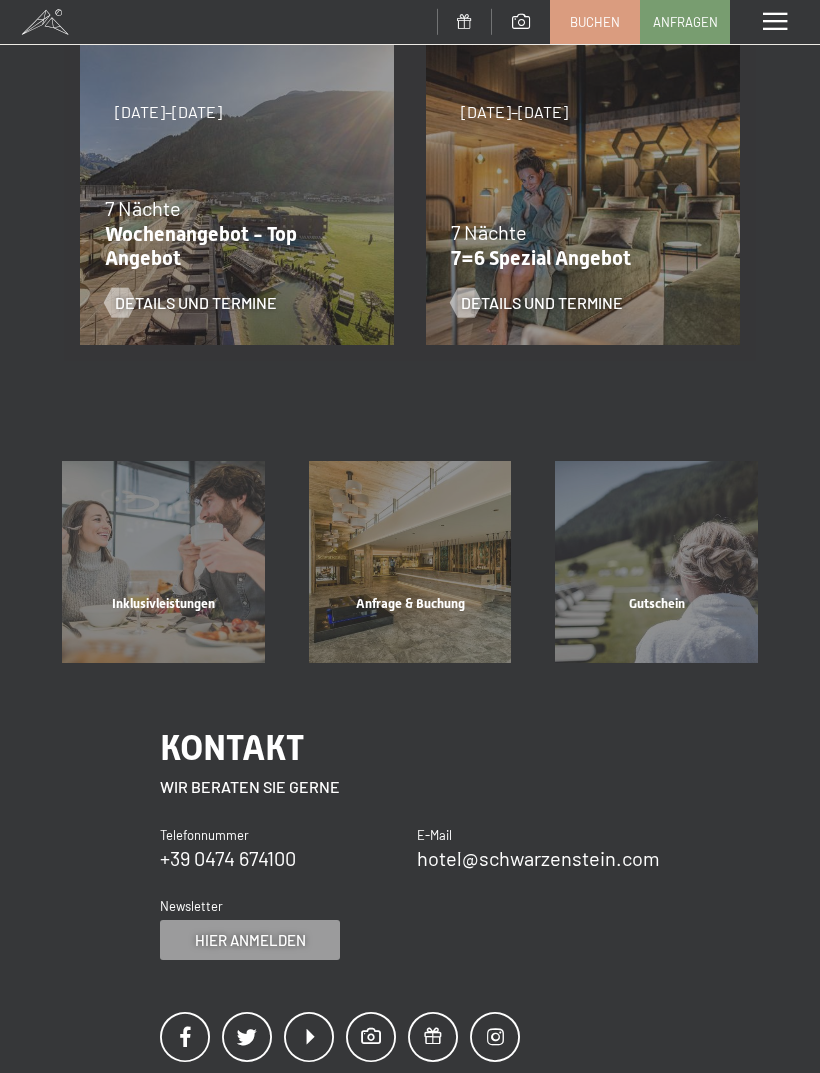 scroll, scrollTop: 0, scrollLeft: 0, axis: both 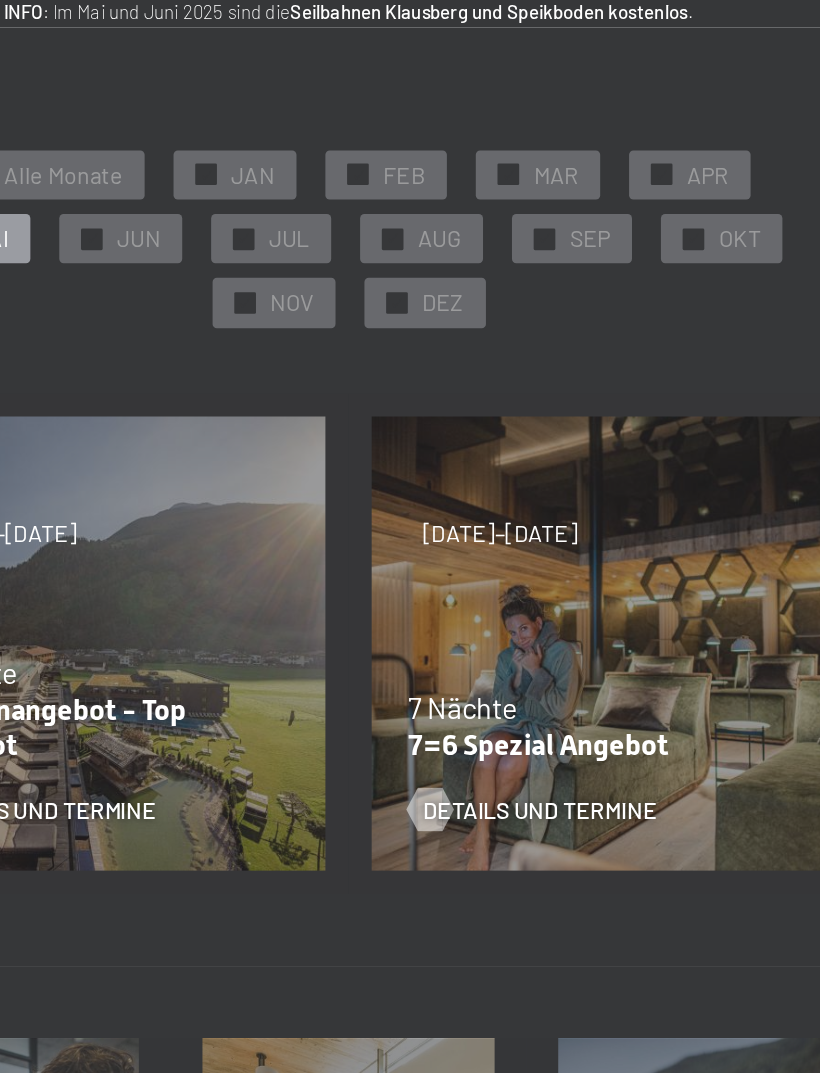 click on "7 Nächte" at bounding box center (578, 673) 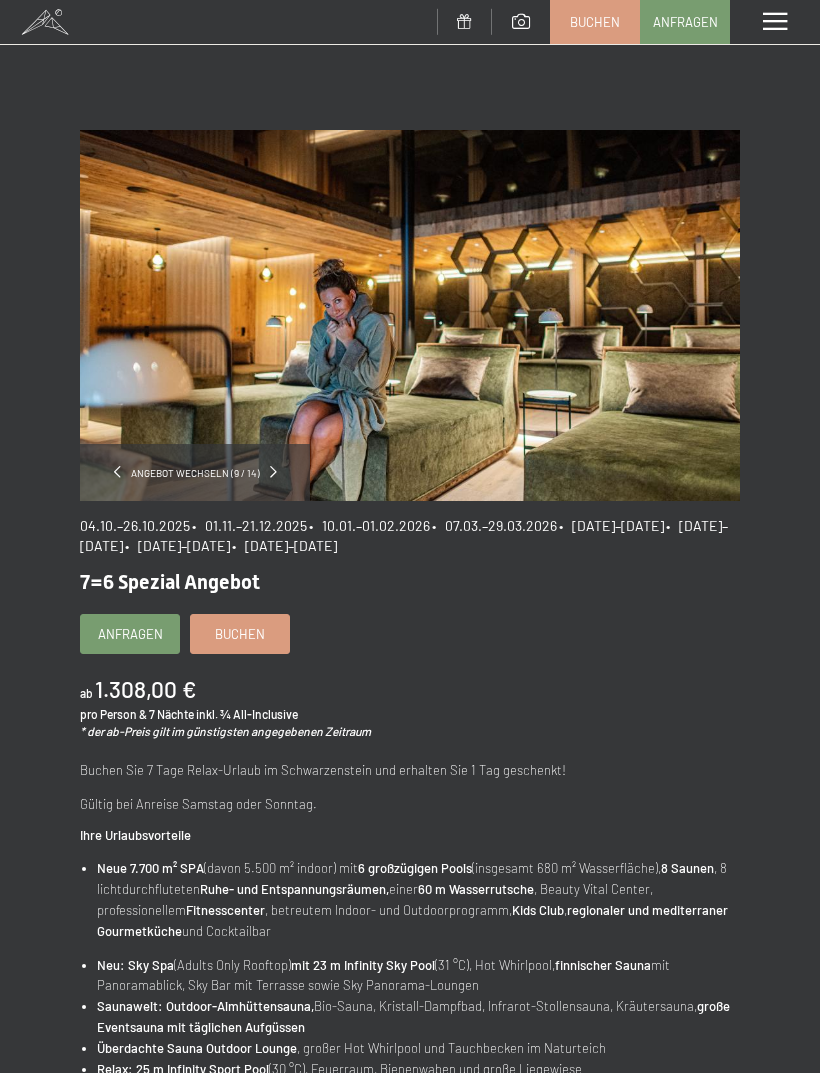 scroll, scrollTop: 0, scrollLeft: 0, axis: both 